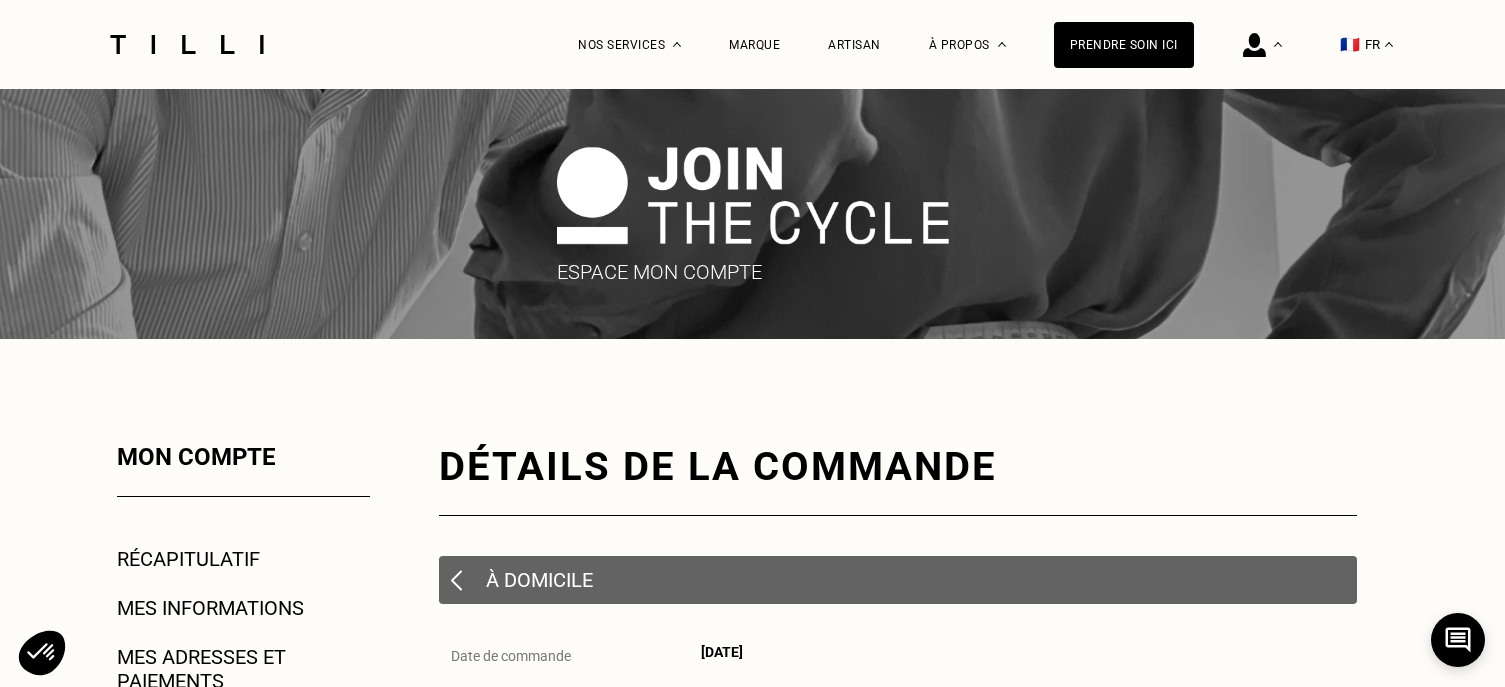 scroll, scrollTop: 200, scrollLeft: 0, axis: vertical 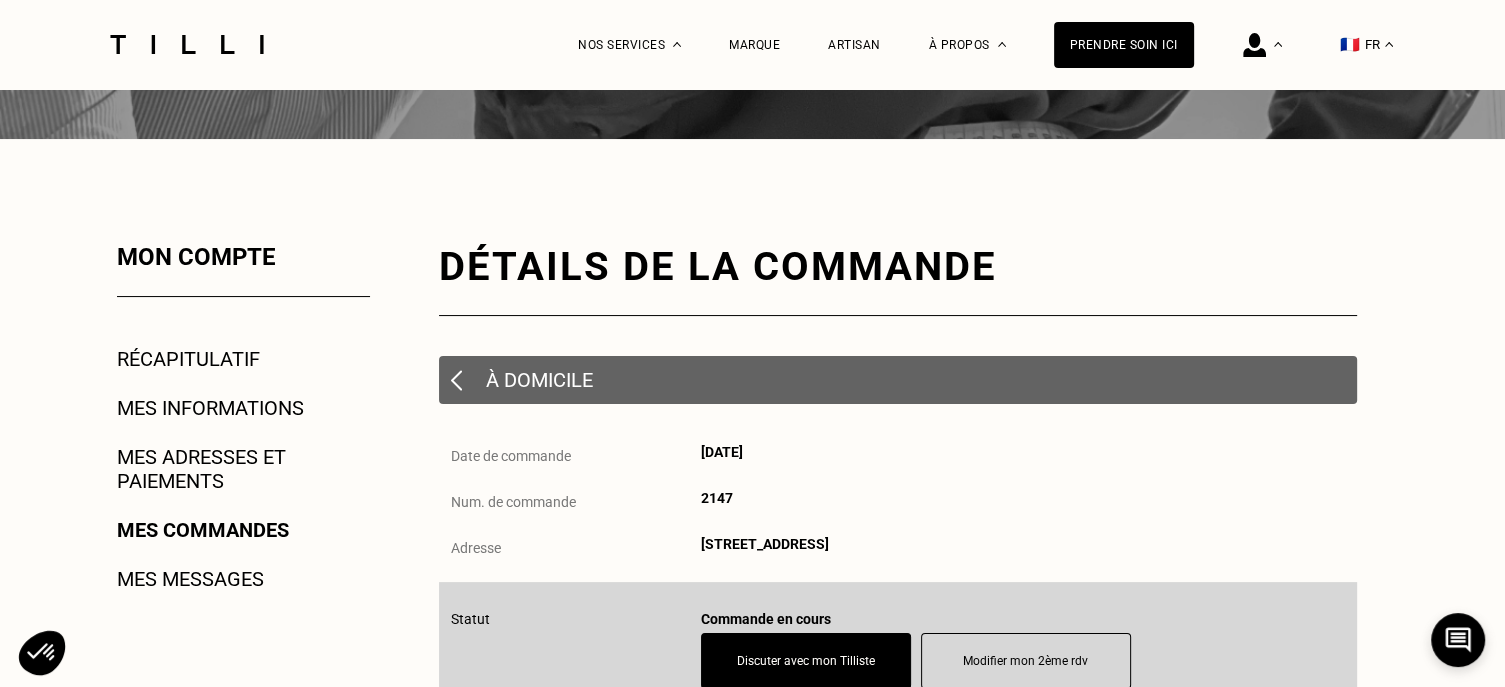 click on "Mes commandes" at bounding box center [203, 530] 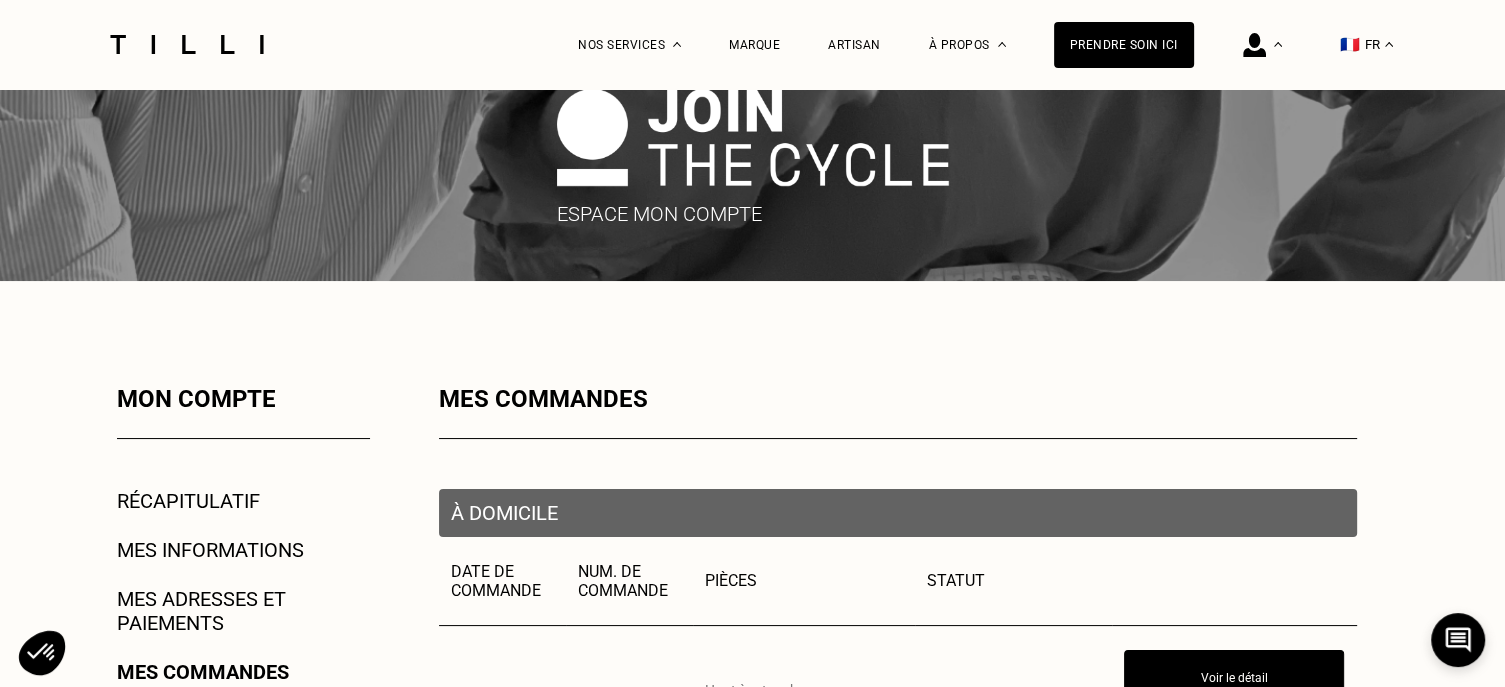 scroll, scrollTop: 300, scrollLeft: 0, axis: vertical 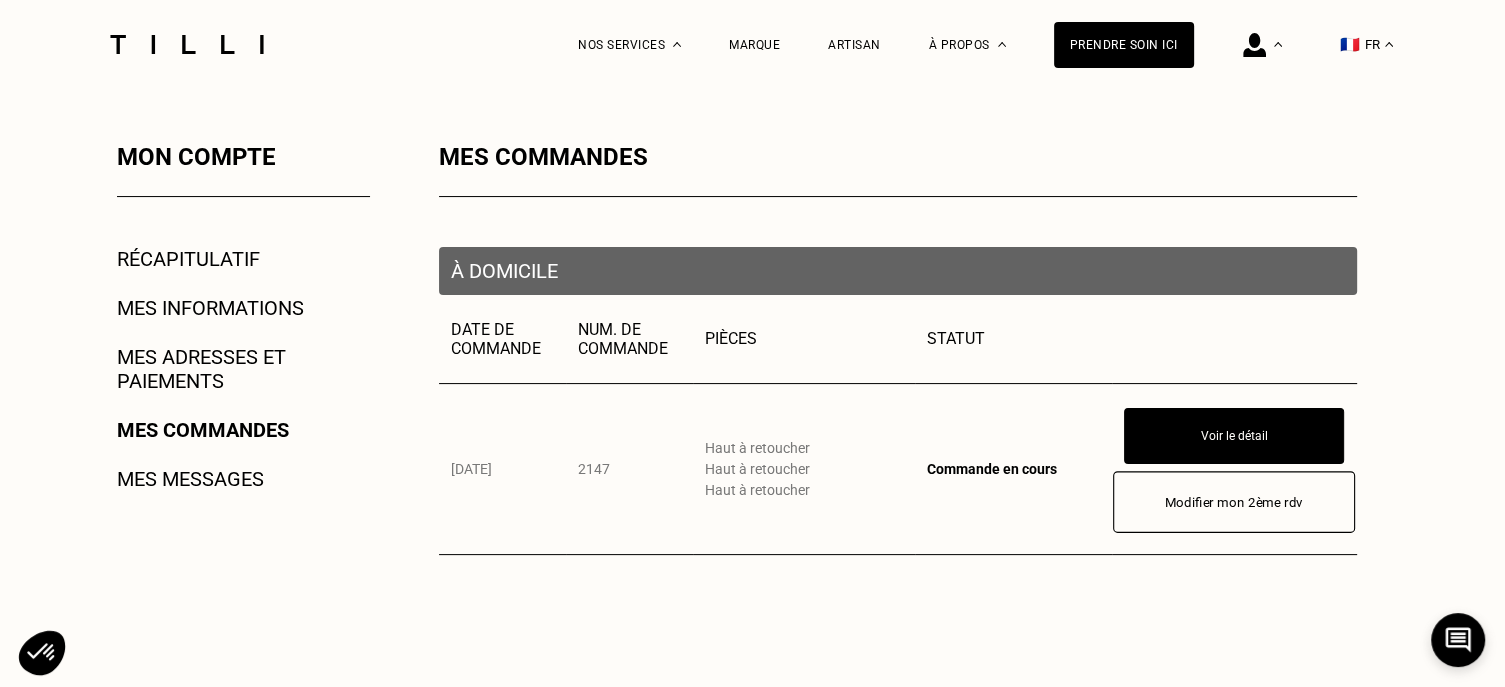 click on "Modifier mon 2ème rdv" at bounding box center [1234, 502] 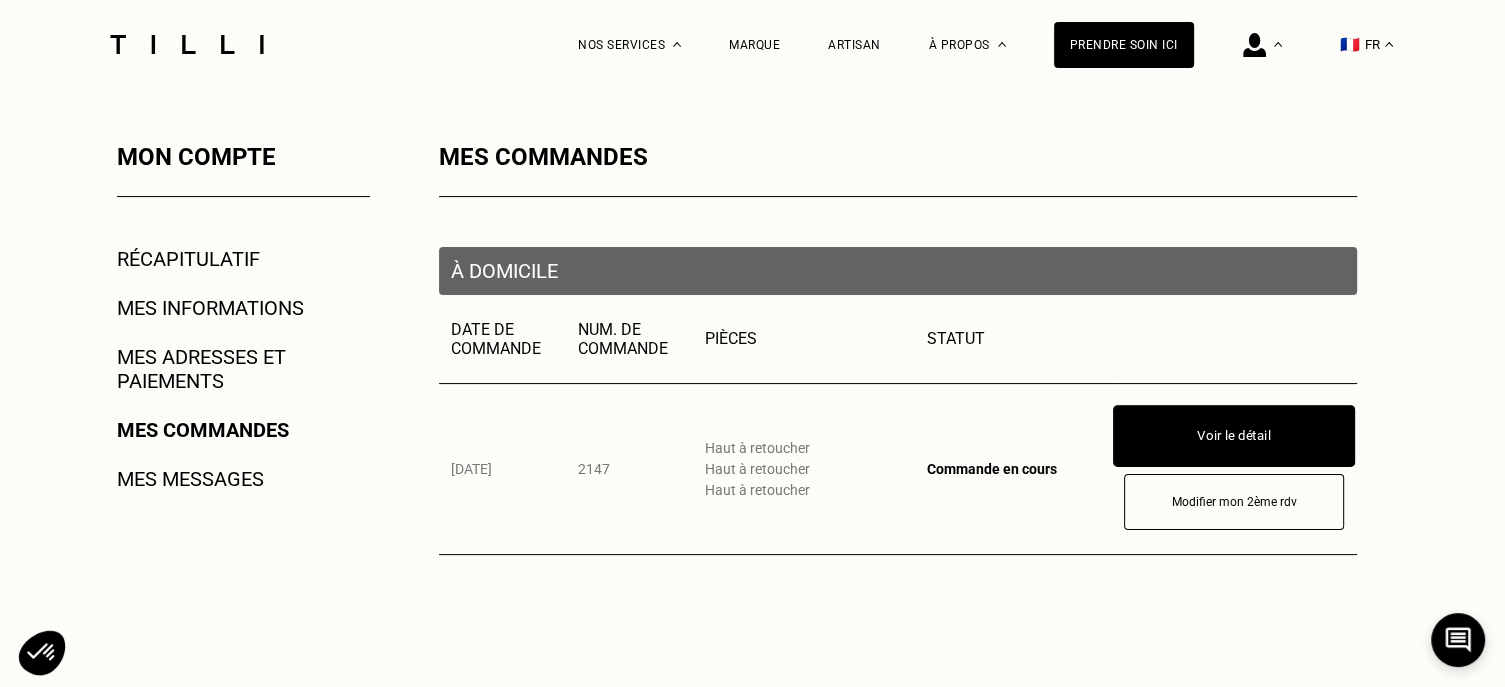 click on "Voir le détail" at bounding box center (1234, 436) 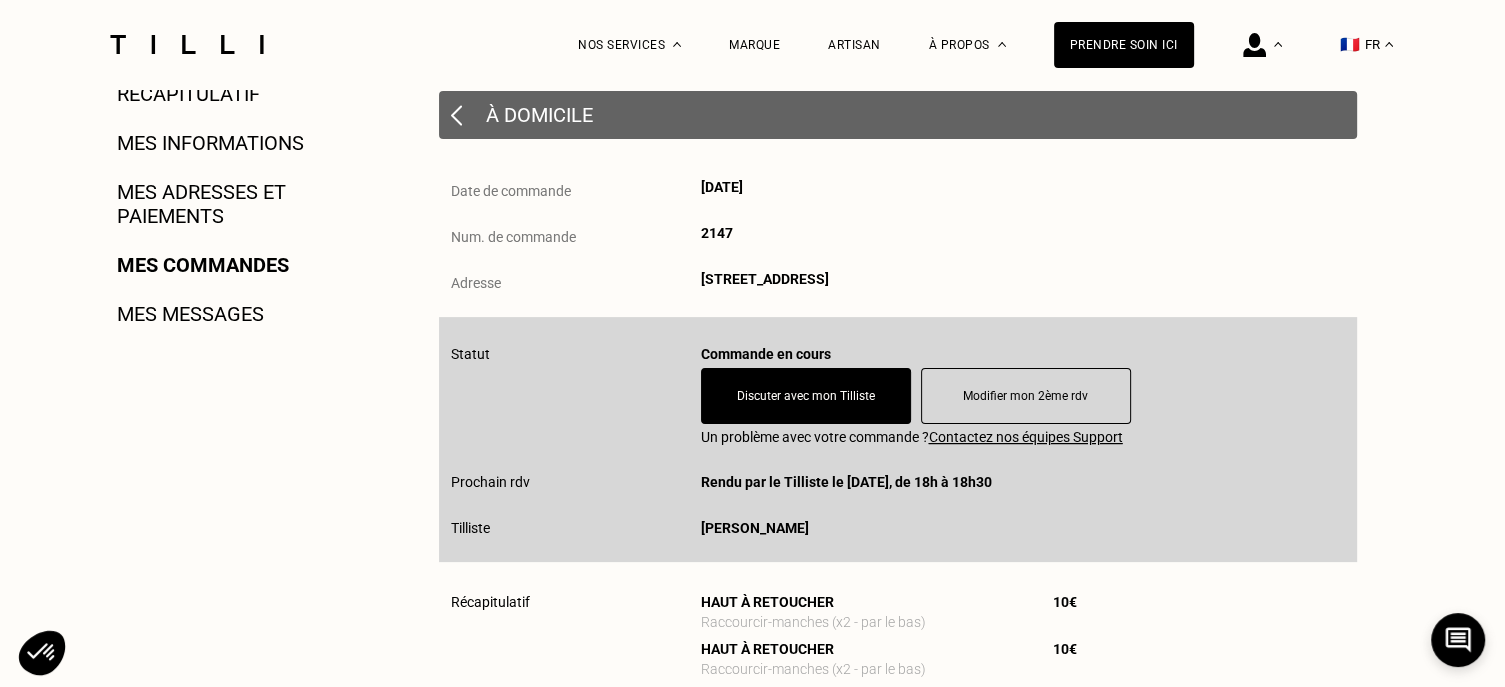 scroll, scrollTop: 500, scrollLeft: 0, axis: vertical 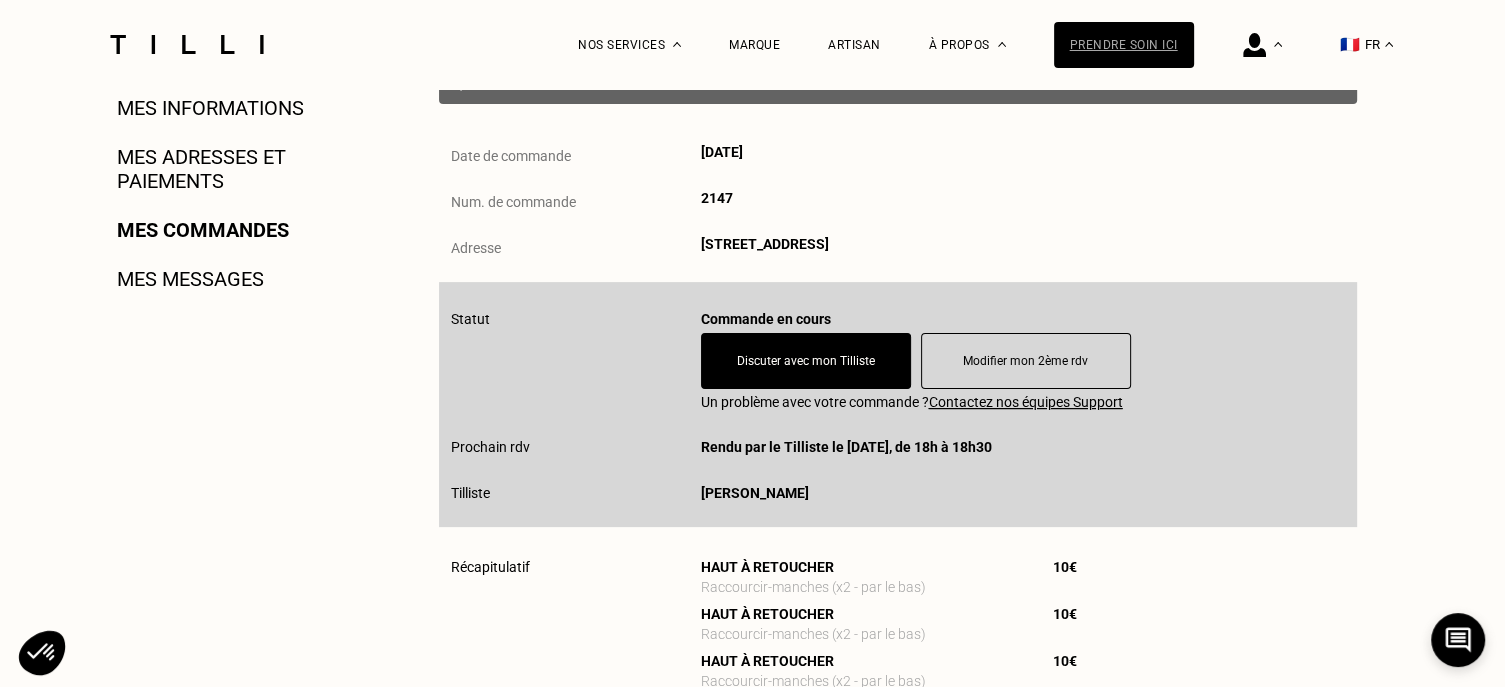 click on "Prendre soin ici" at bounding box center [1124, 45] 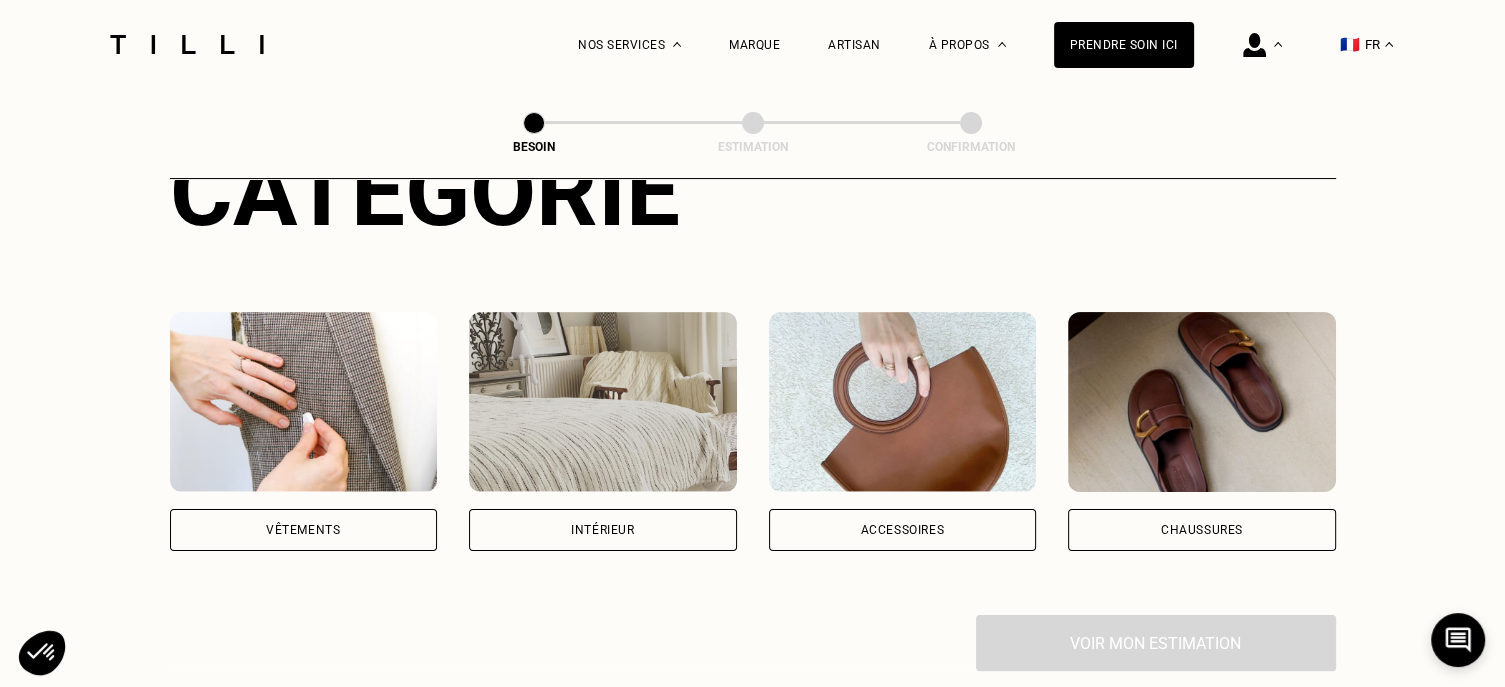 scroll, scrollTop: 300, scrollLeft: 0, axis: vertical 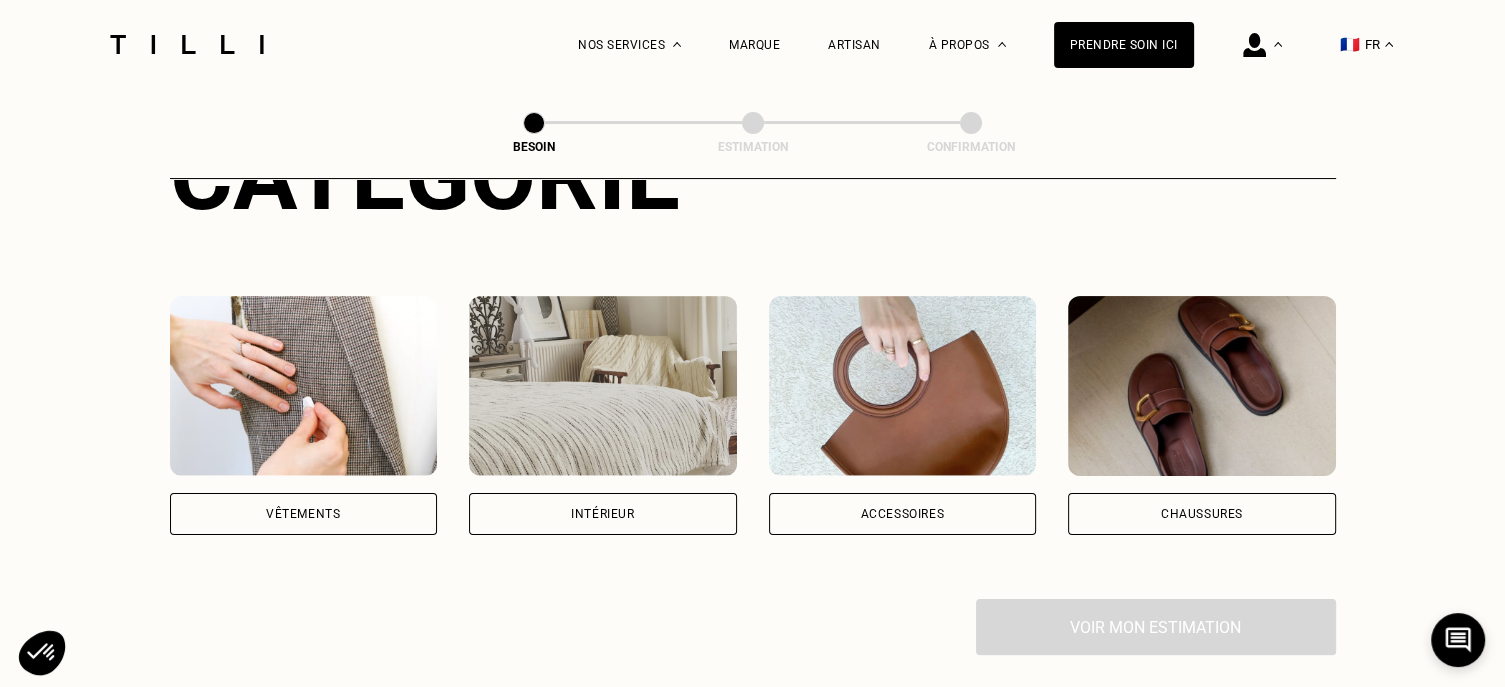 click on "Vêtements" at bounding box center (304, 514) 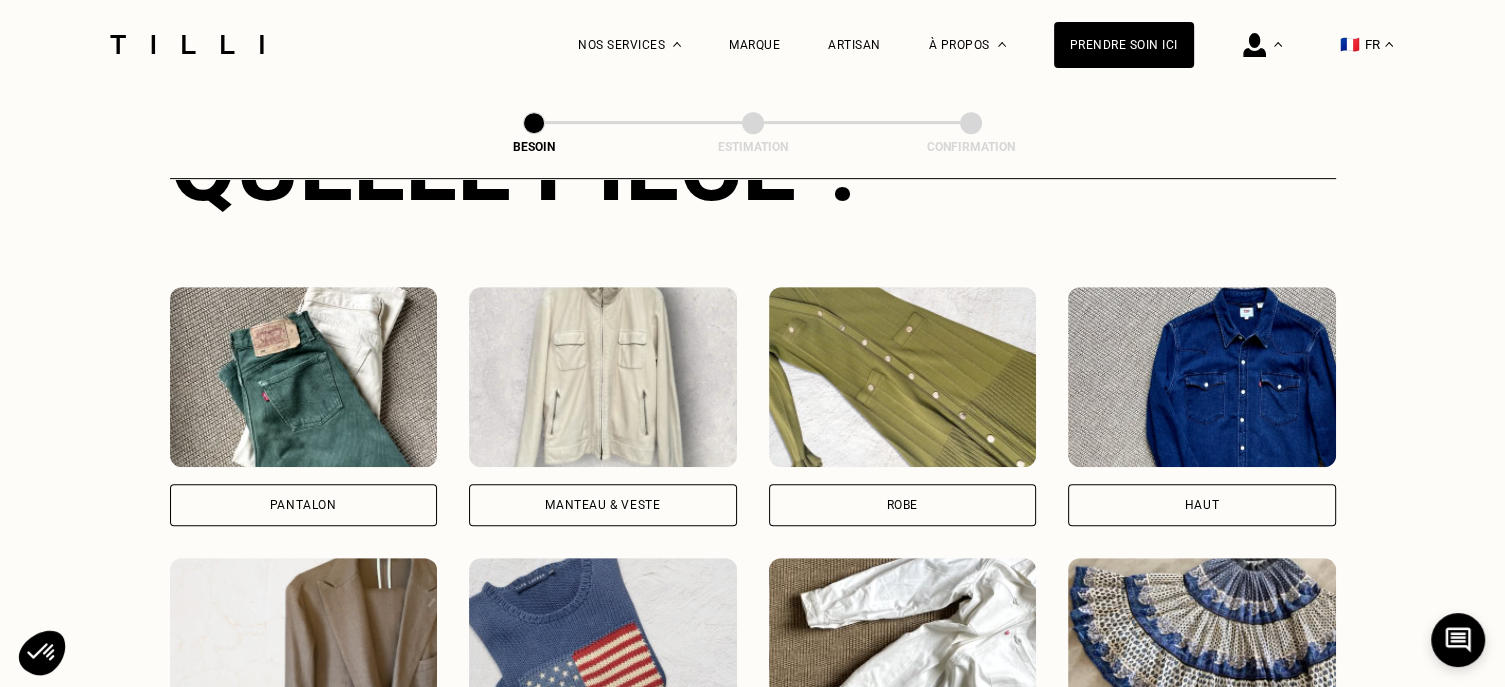 scroll, scrollTop: 952, scrollLeft: 0, axis: vertical 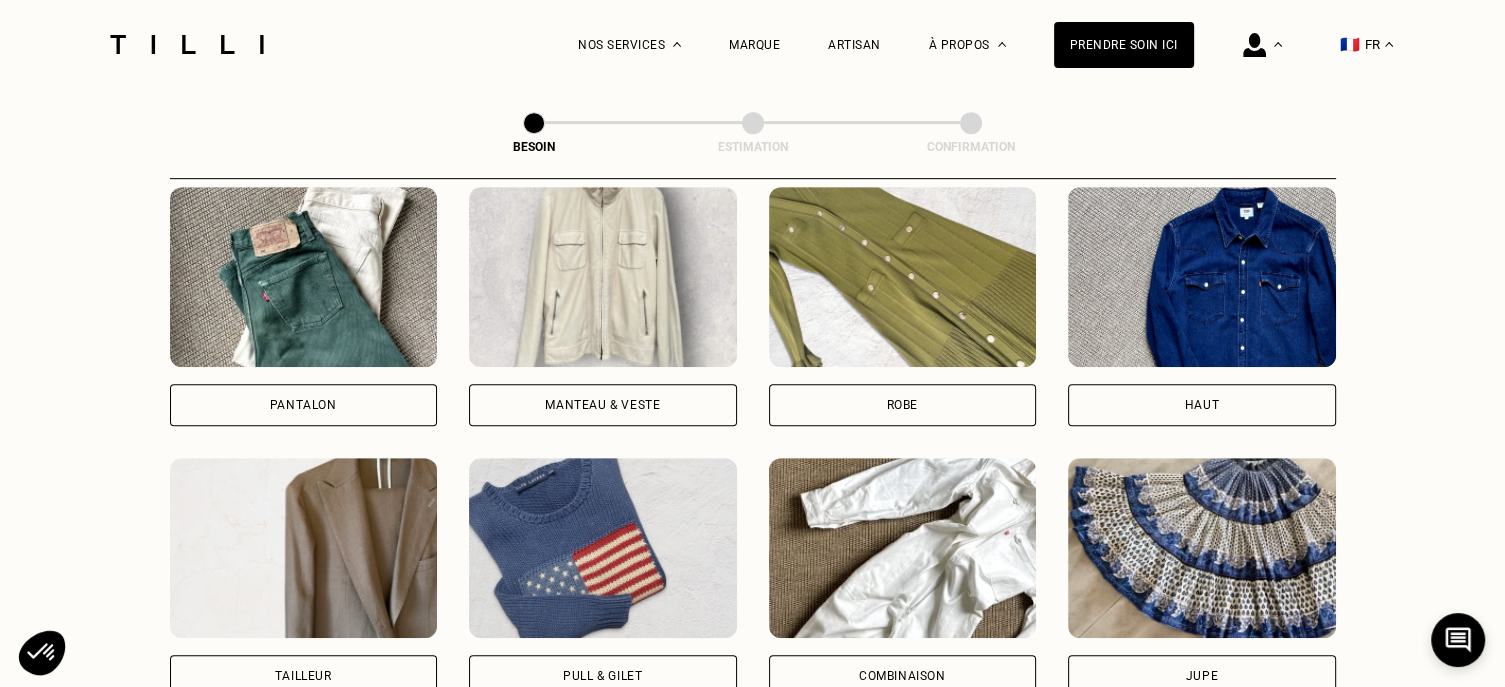 click on "Pantalon" at bounding box center [304, 405] 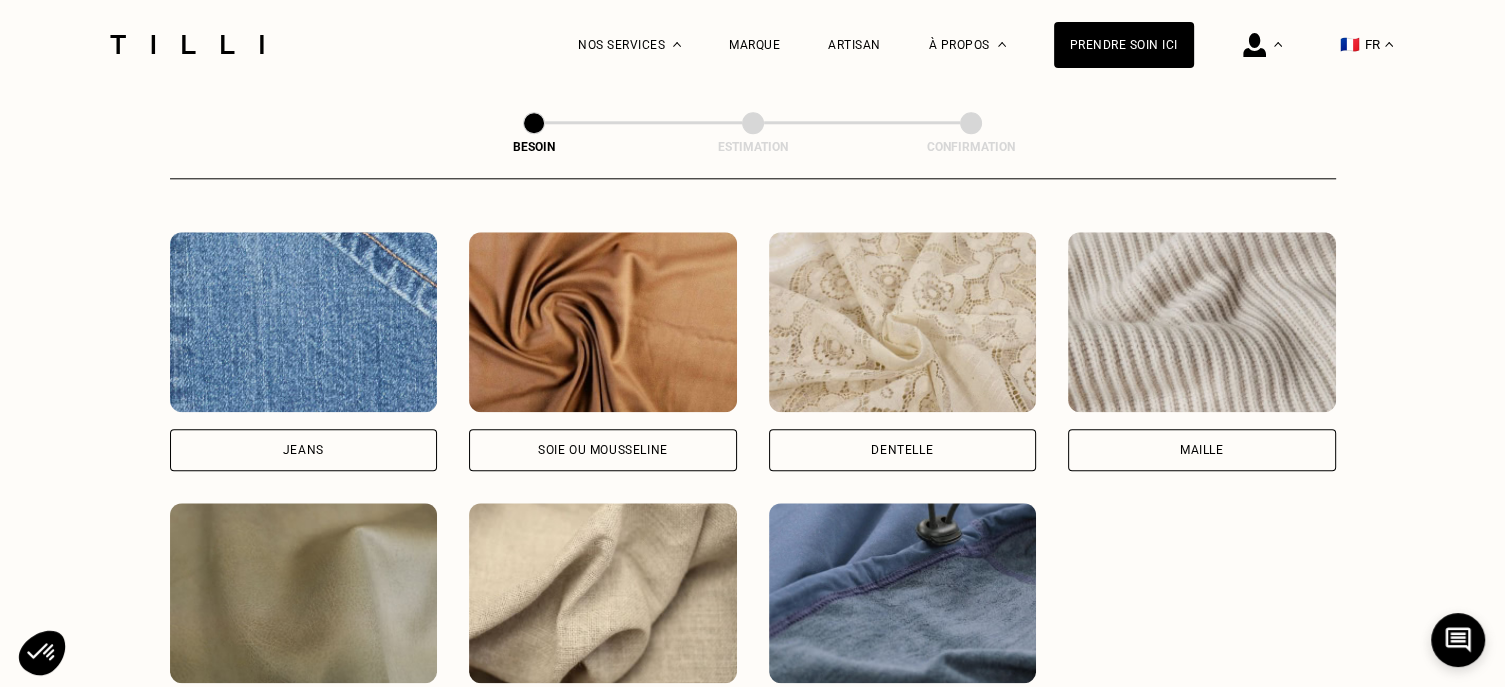 scroll, scrollTop: 2239, scrollLeft: 0, axis: vertical 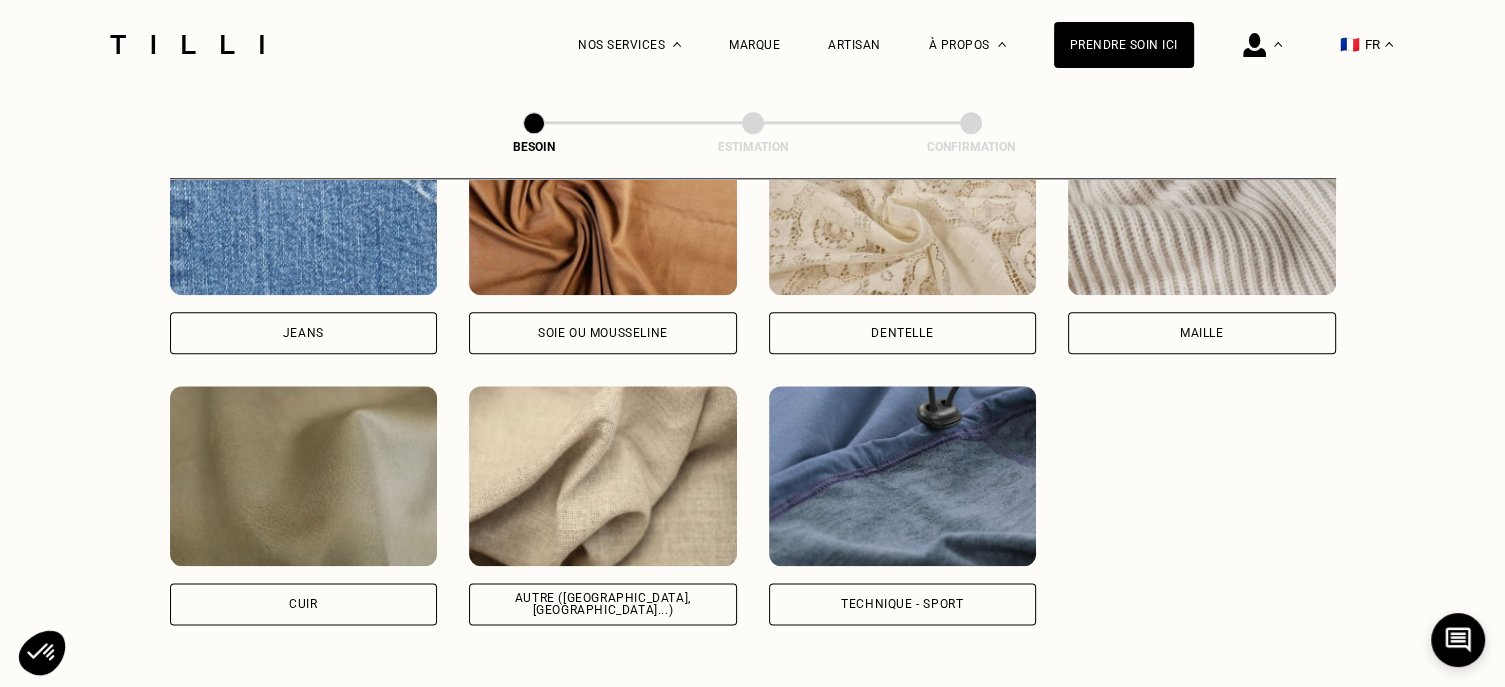 click on "Autre ([GEOGRAPHIC_DATA], [GEOGRAPHIC_DATA]...)" at bounding box center [603, 604] 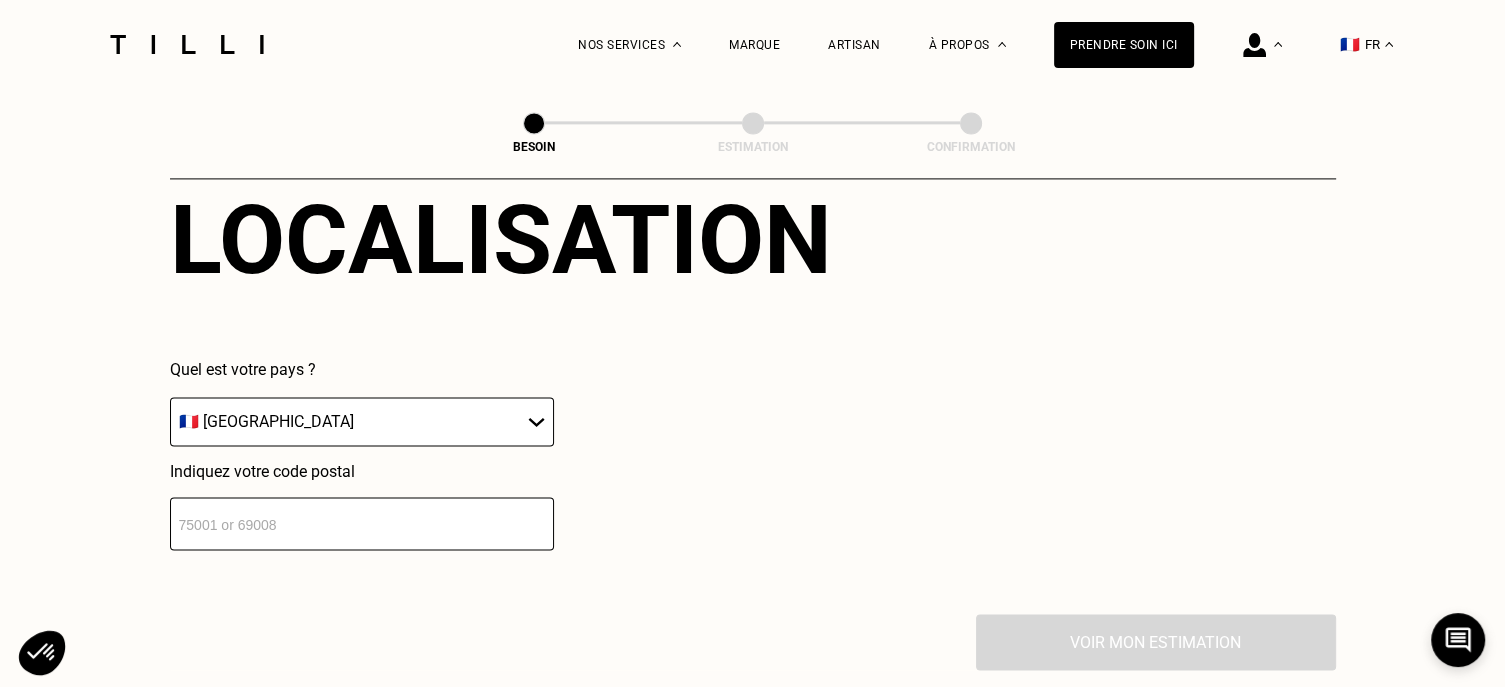 scroll, scrollTop: 2886, scrollLeft: 0, axis: vertical 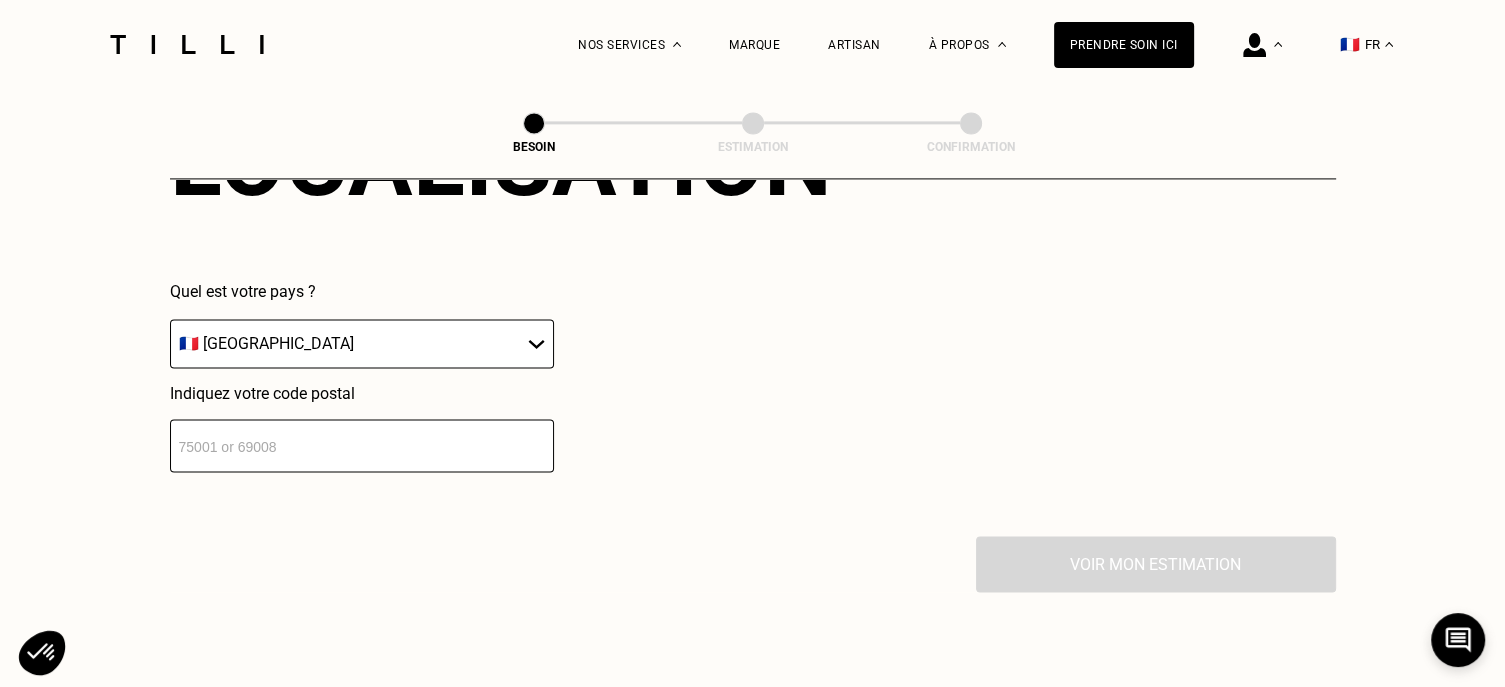 click at bounding box center (362, 445) 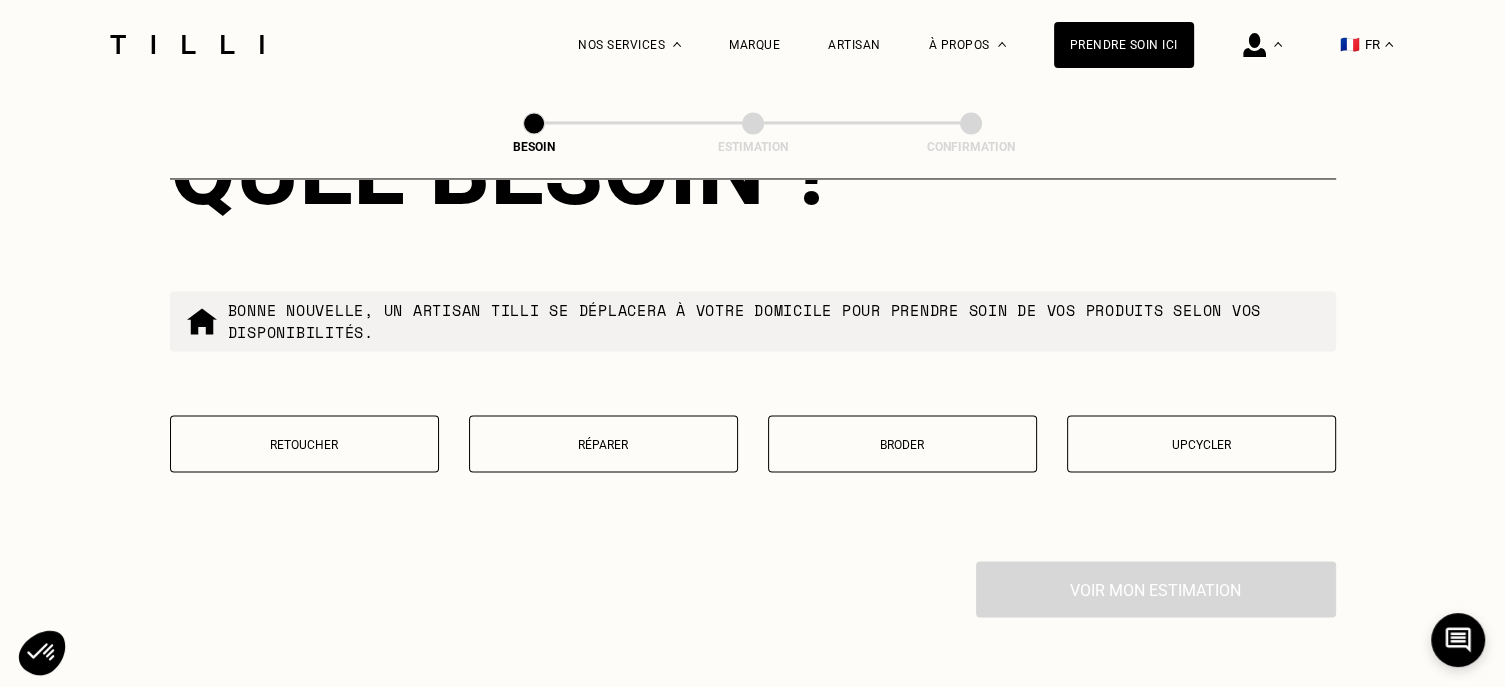 scroll, scrollTop: 3384, scrollLeft: 0, axis: vertical 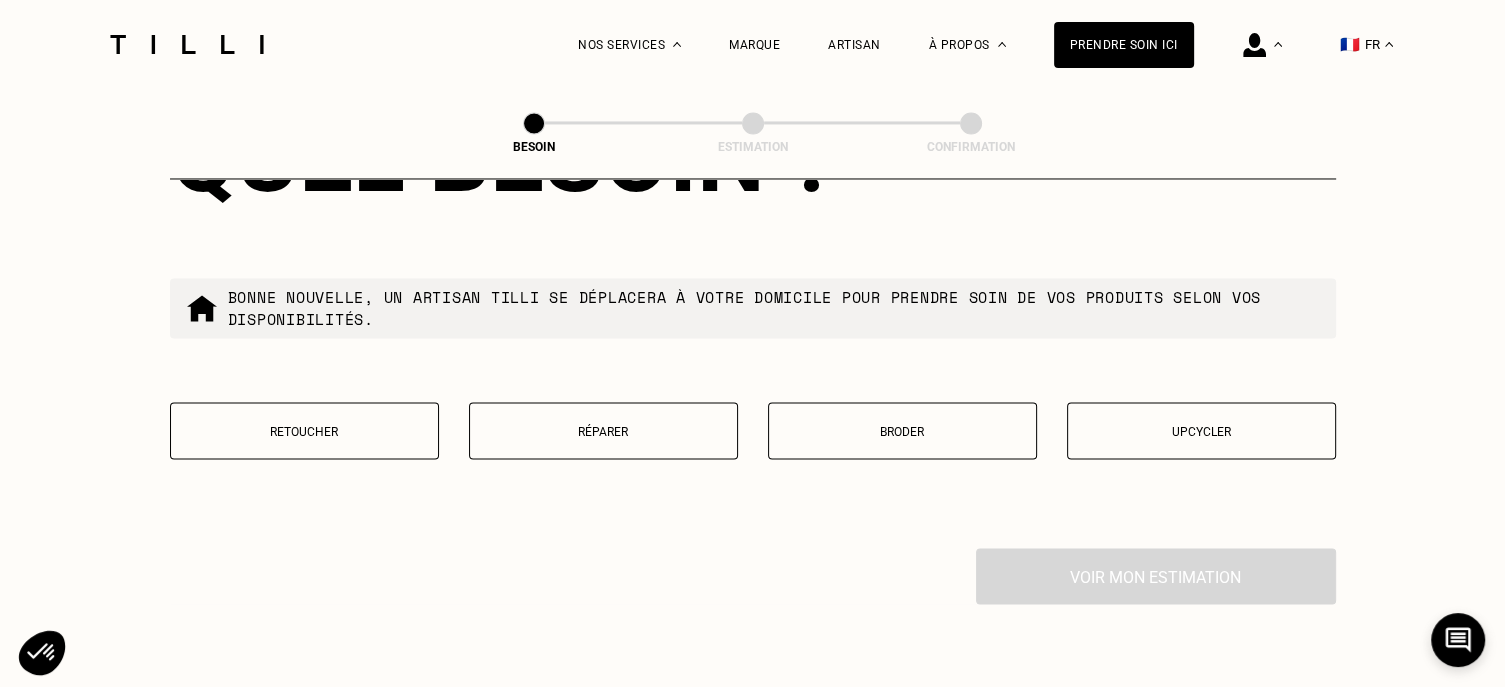 click on "Retoucher" at bounding box center [304, 431] 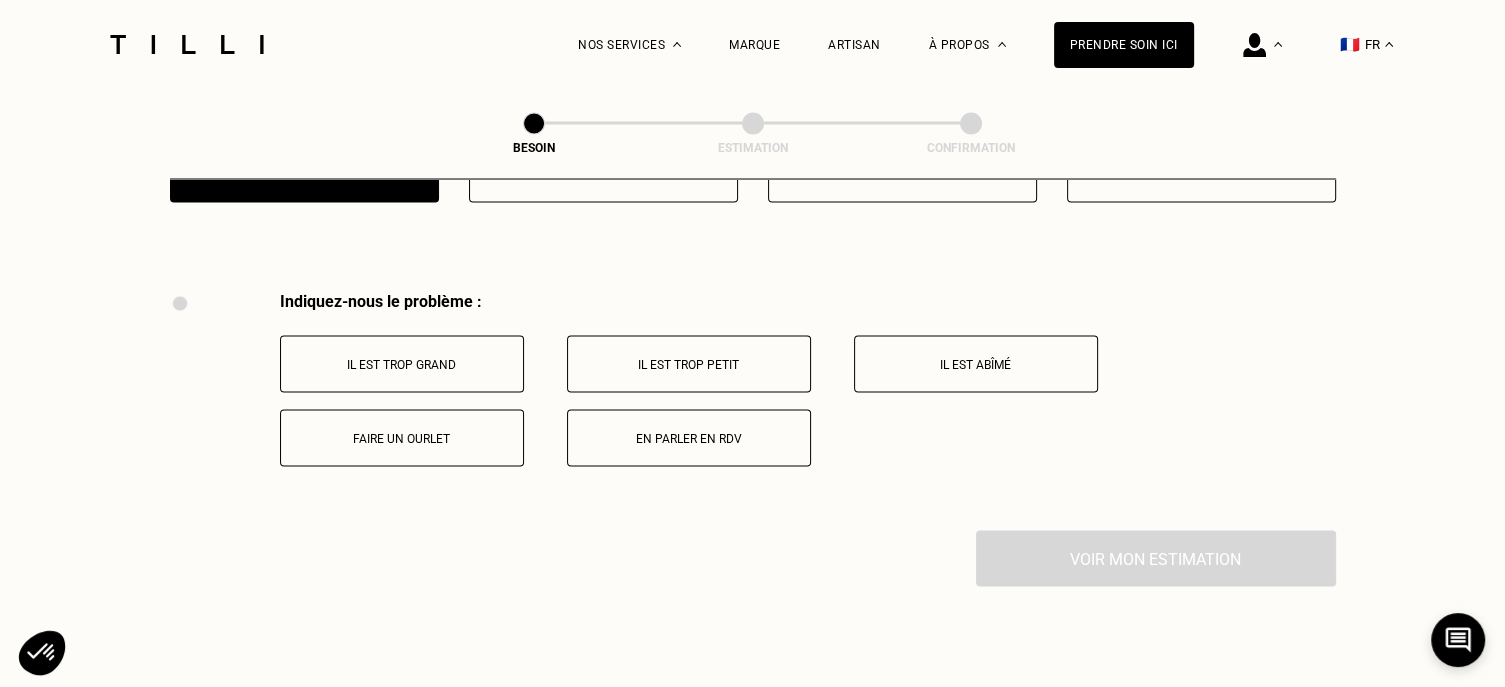 scroll, scrollTop: 3697, scrollLeft: 0, axis: vertical 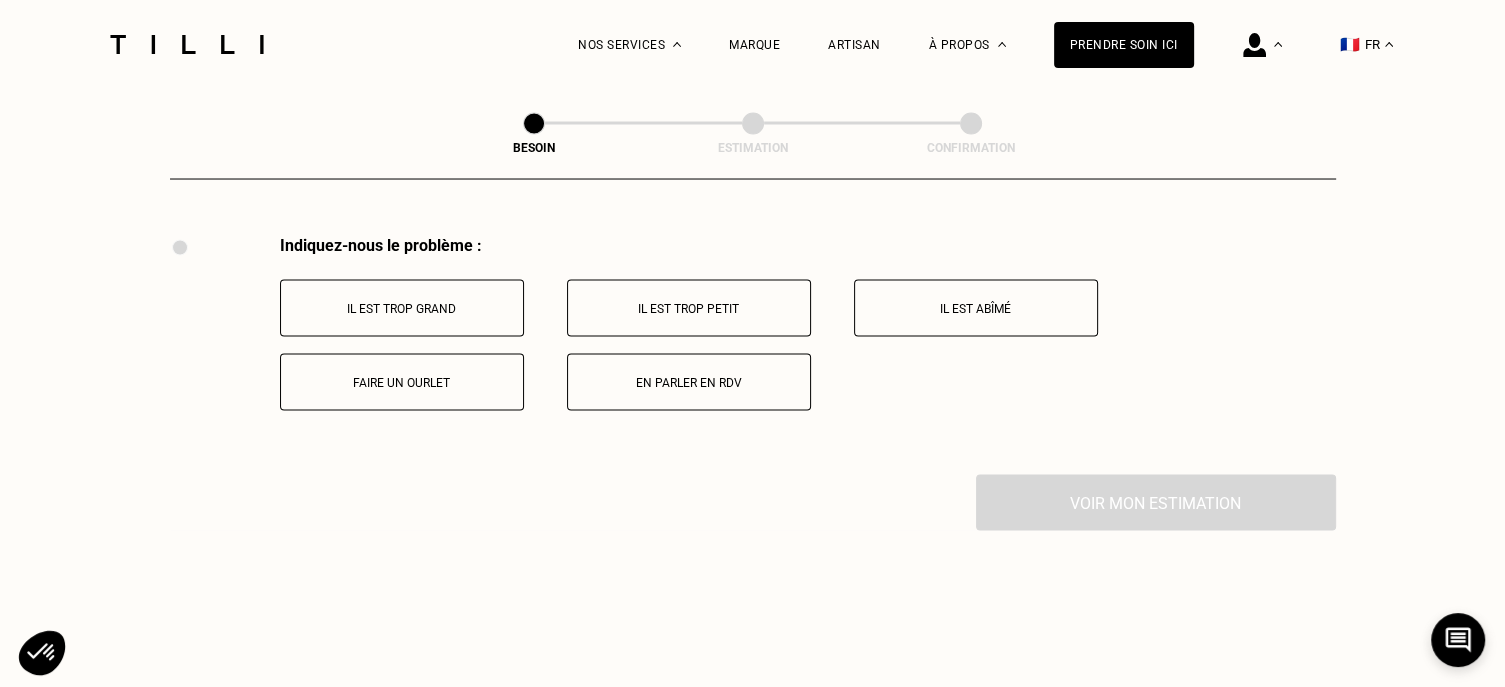 click on "Il est trop grand" at bounding box center [402, 308] 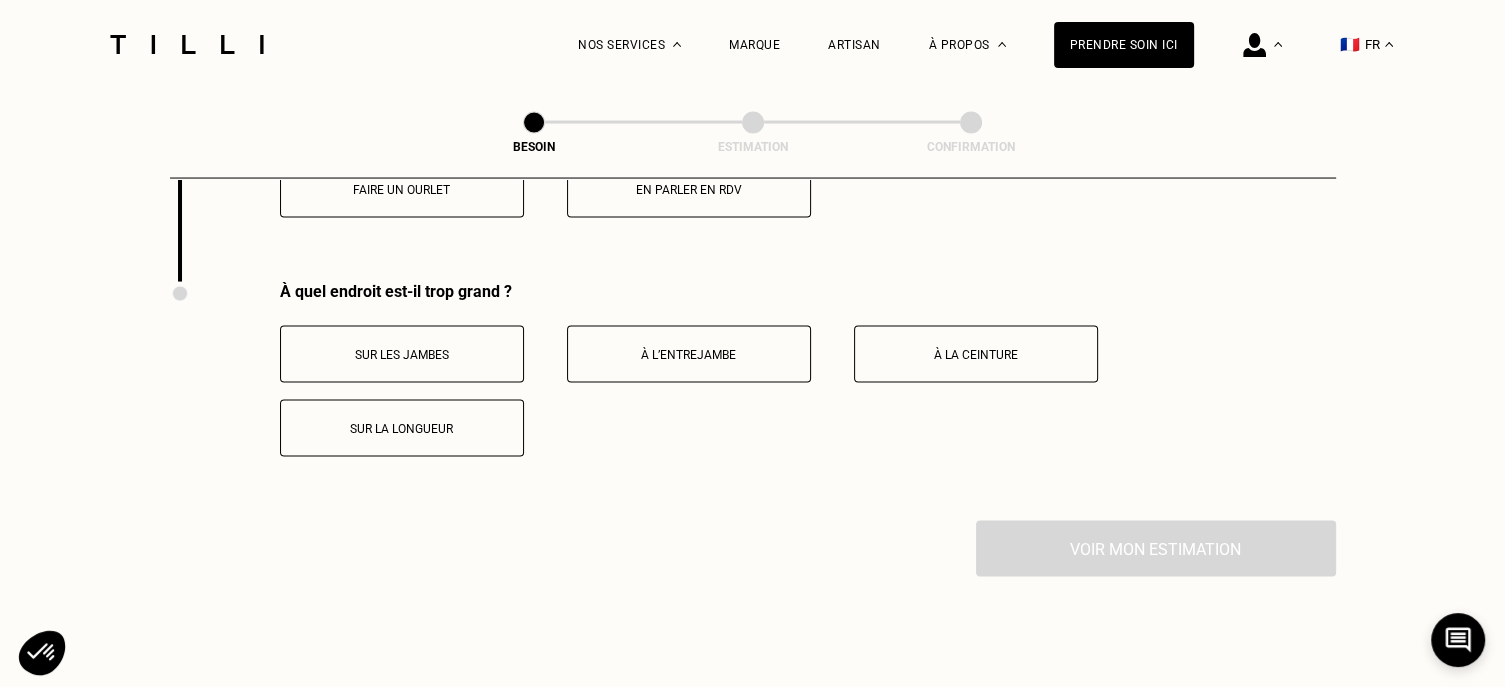 scroll, scrollTop: 3936, scrollLeft: 0, axis: vertical 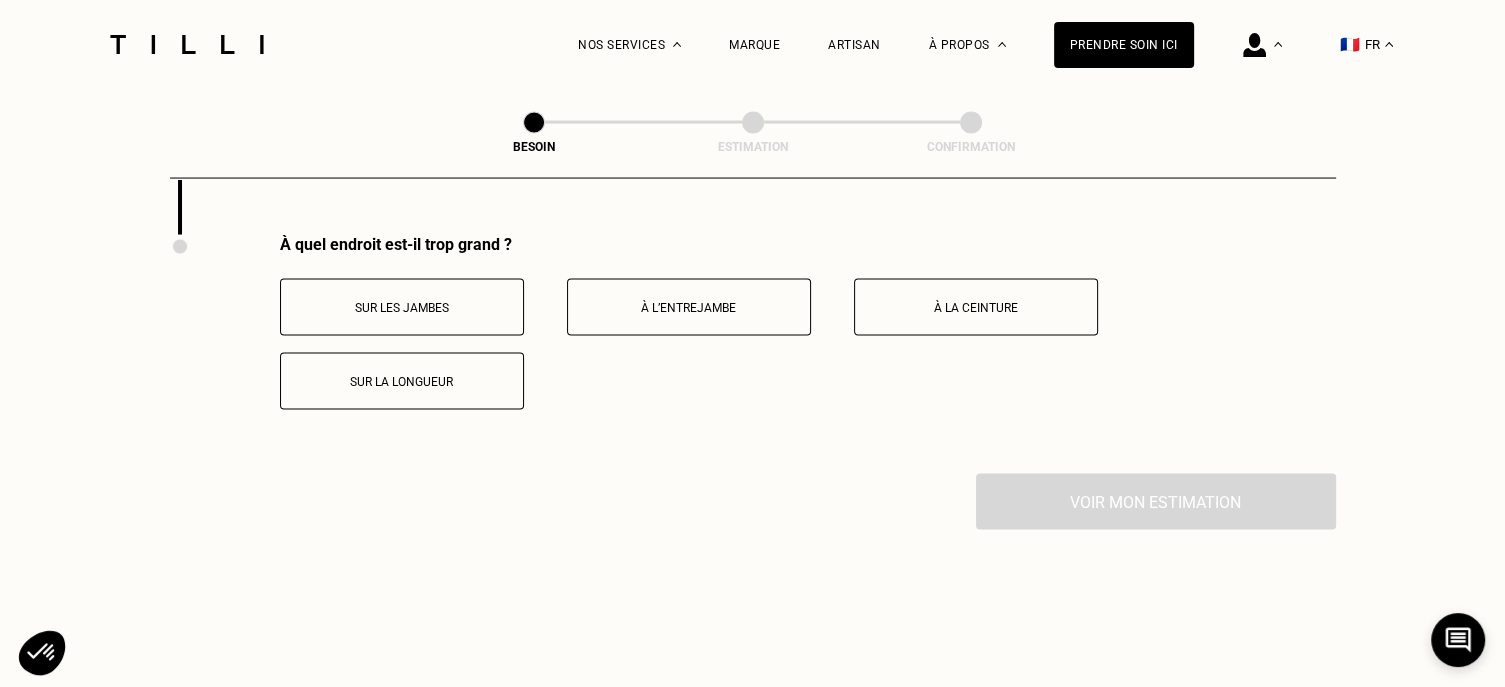 click on "Sur la longueur" at bounding box center [402, 382] 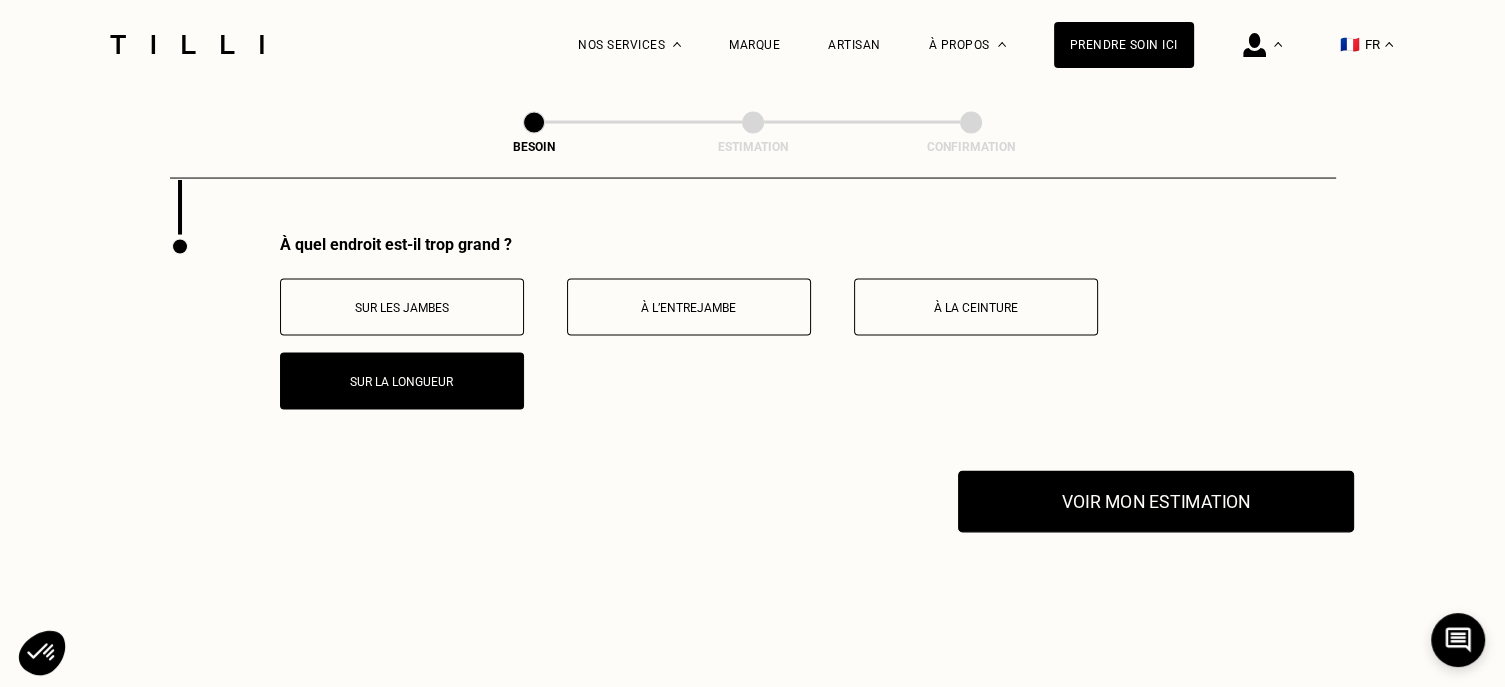 click on "Voir mon estimation" at bounding box center [1156, 502] 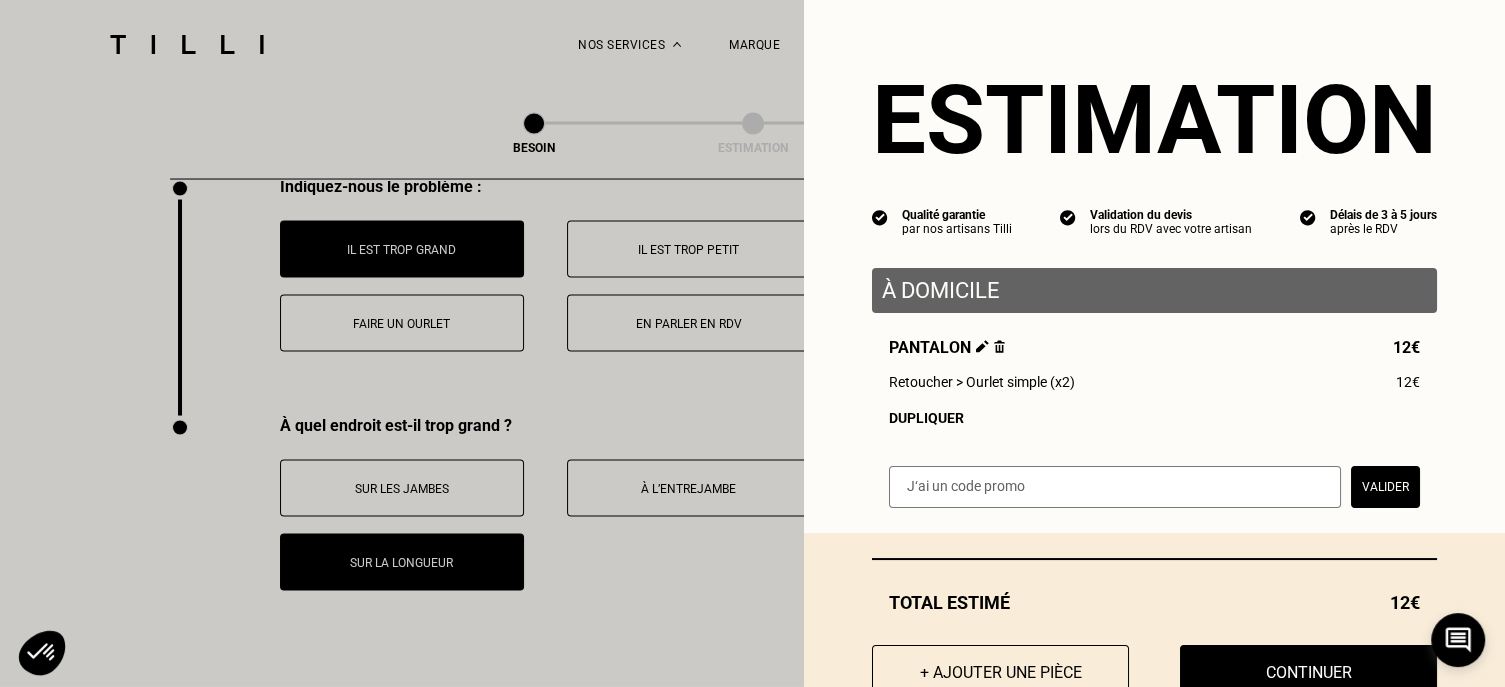 scroll, scrollTop: 3736, scrollLeft: 0, axis: vertical 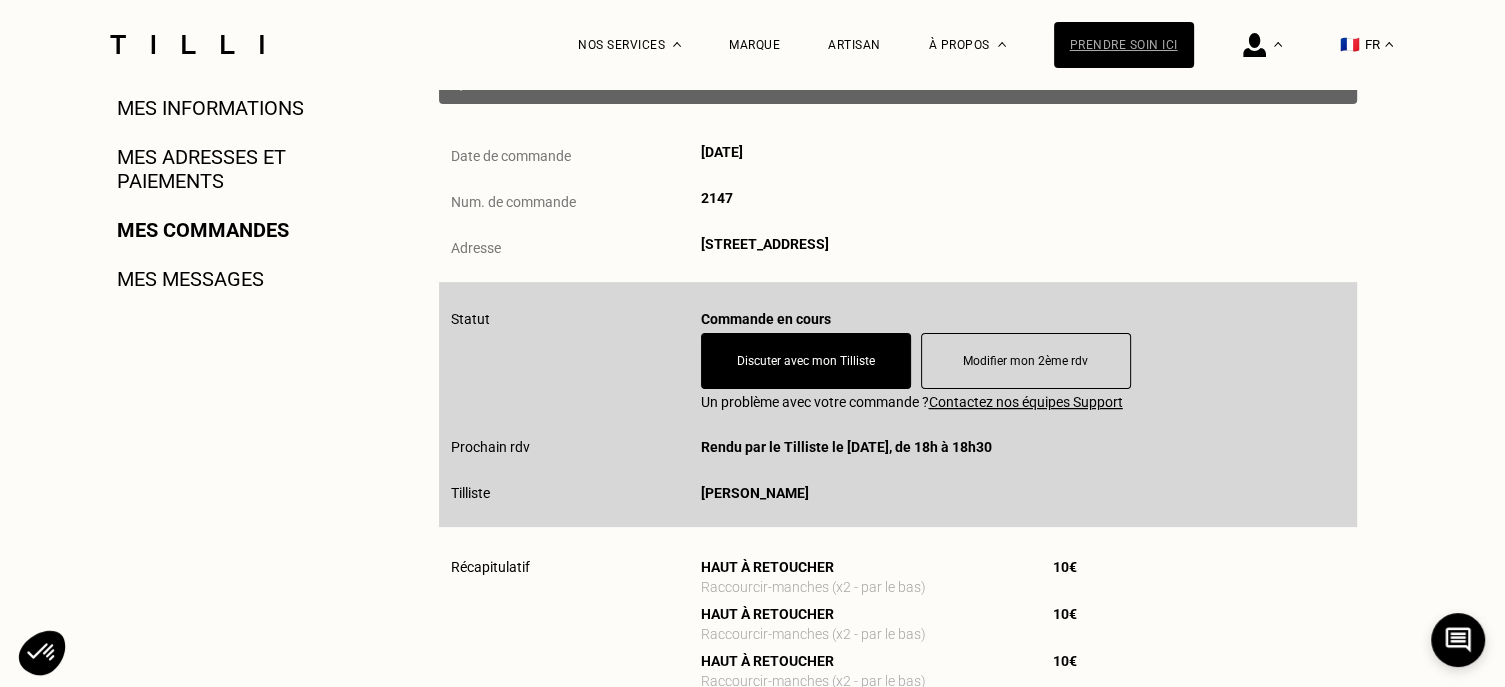 click on "Prendre soin ici" at bounding box center [1124, 45] 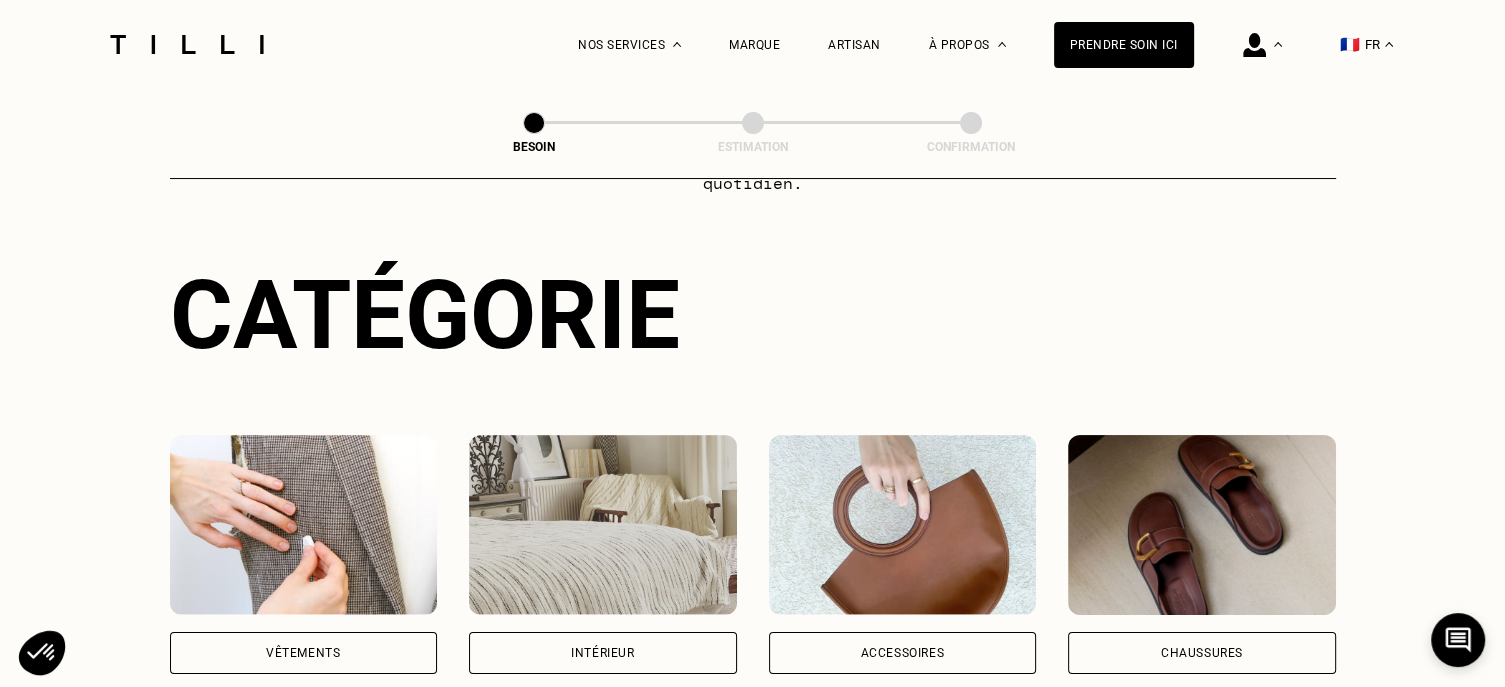 scroll, scrollTop: 400, scrollLeft: 0, axis: vertical 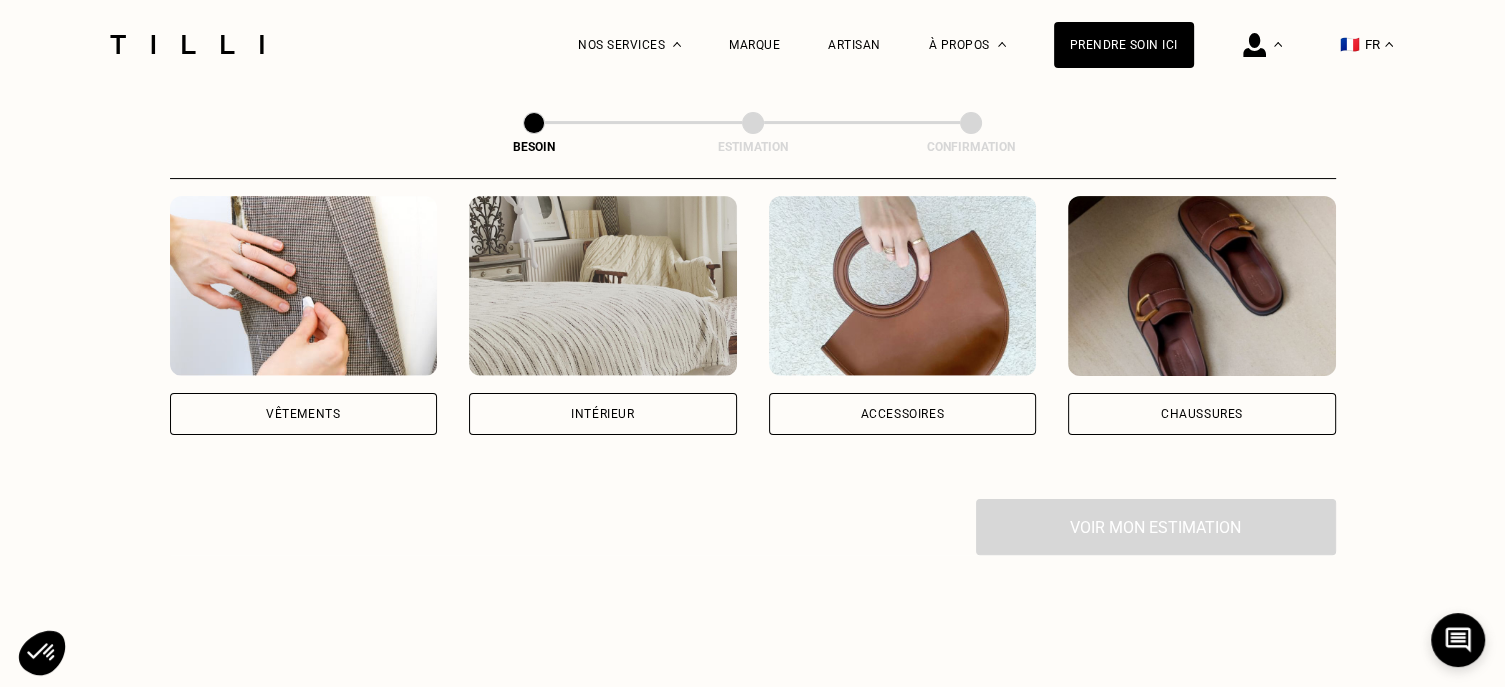 click on "Vêtements" at bounding box center (304, 414) 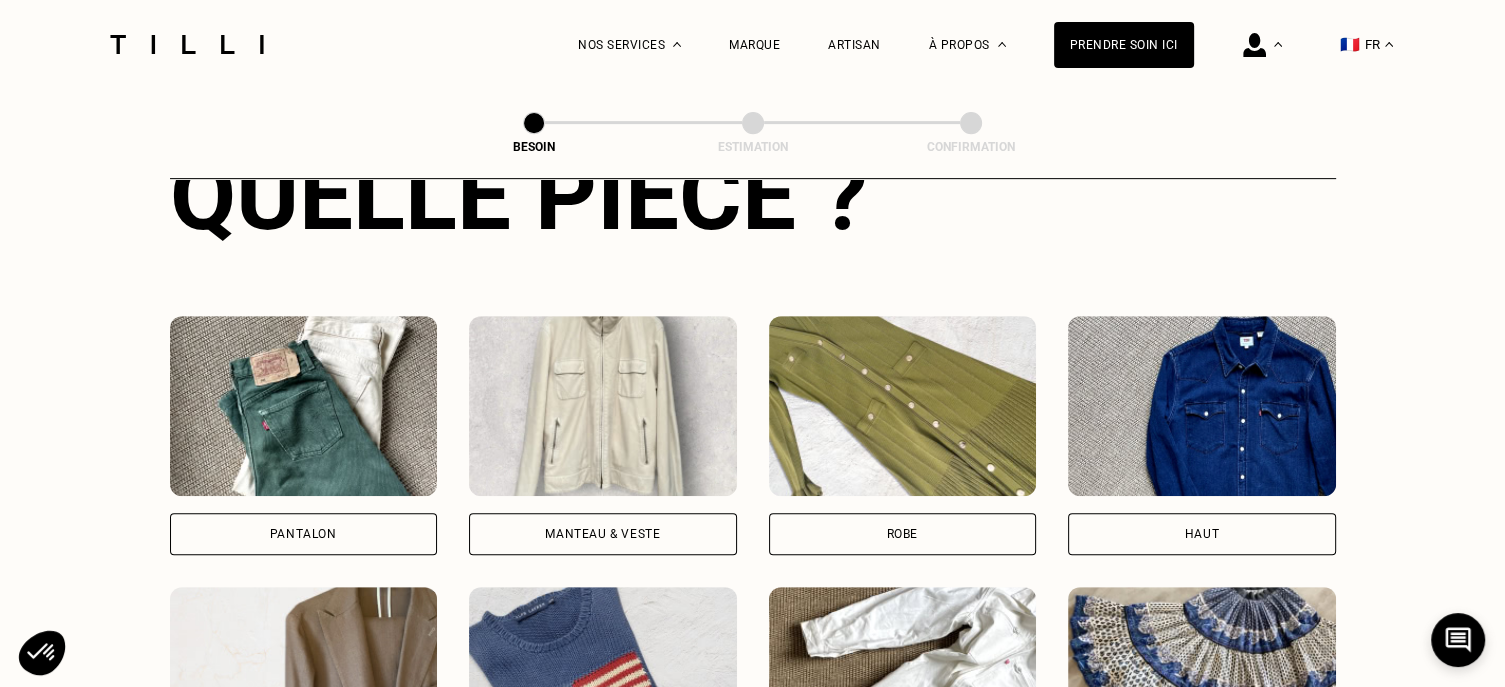 scroll, scrollTop: 841, scrollLeft: 0, axis: vertical 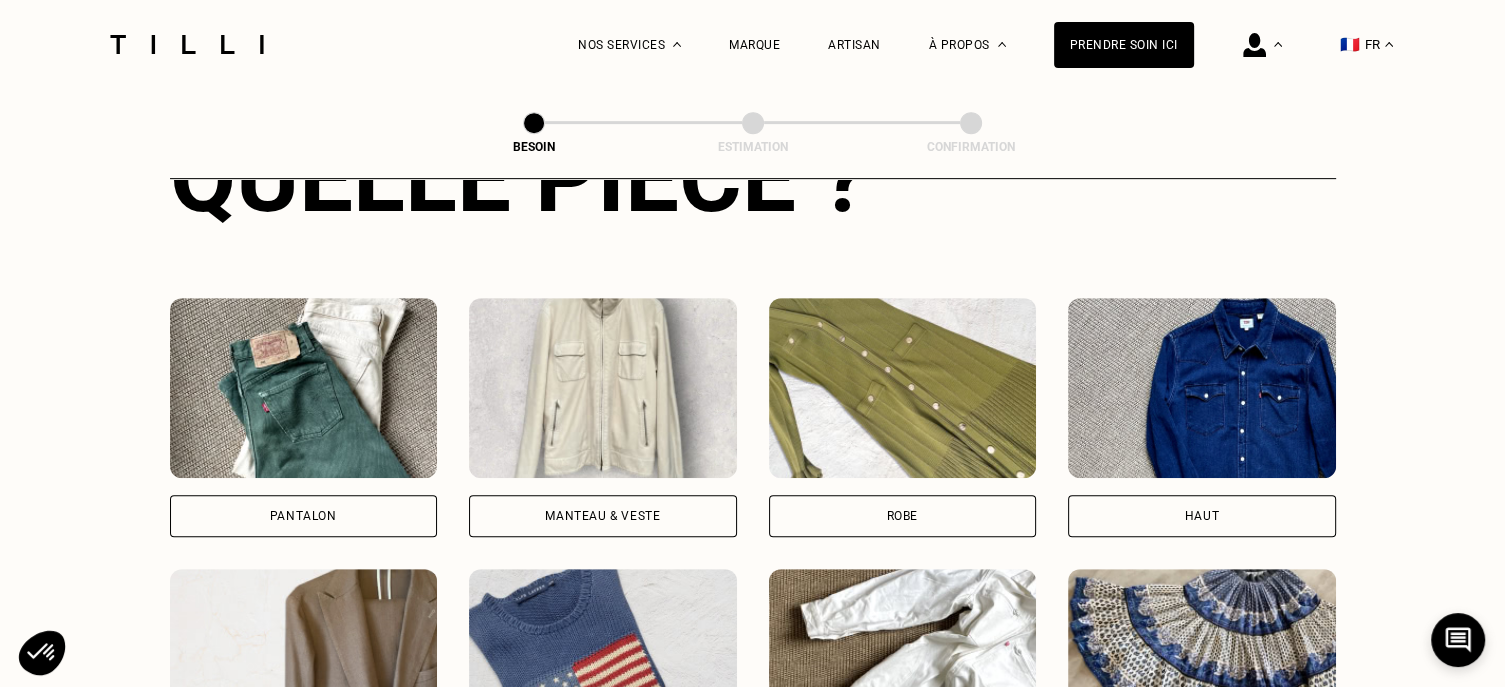 click on "Pantalon" at bounding box center [304, 516] 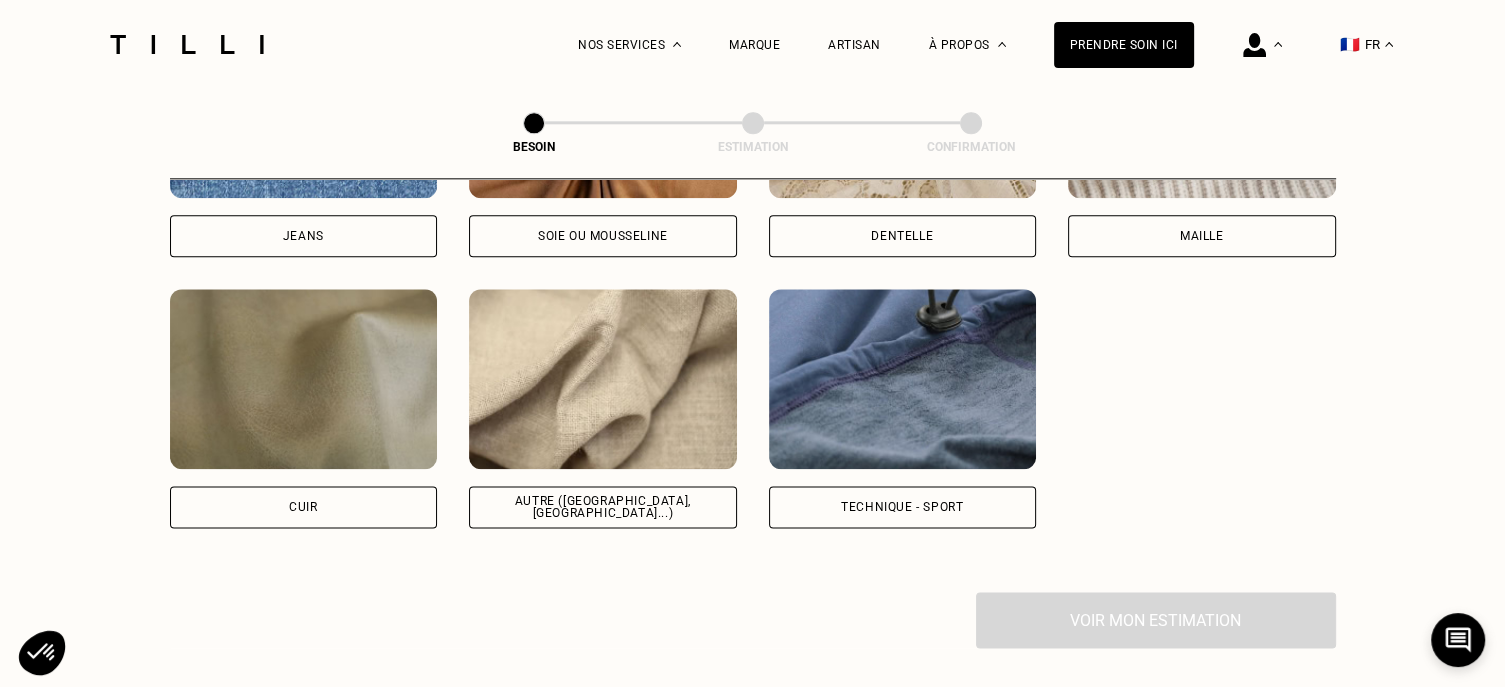 scroll, scrollTop: 2339, scrollLeft: 0, axis: vertical 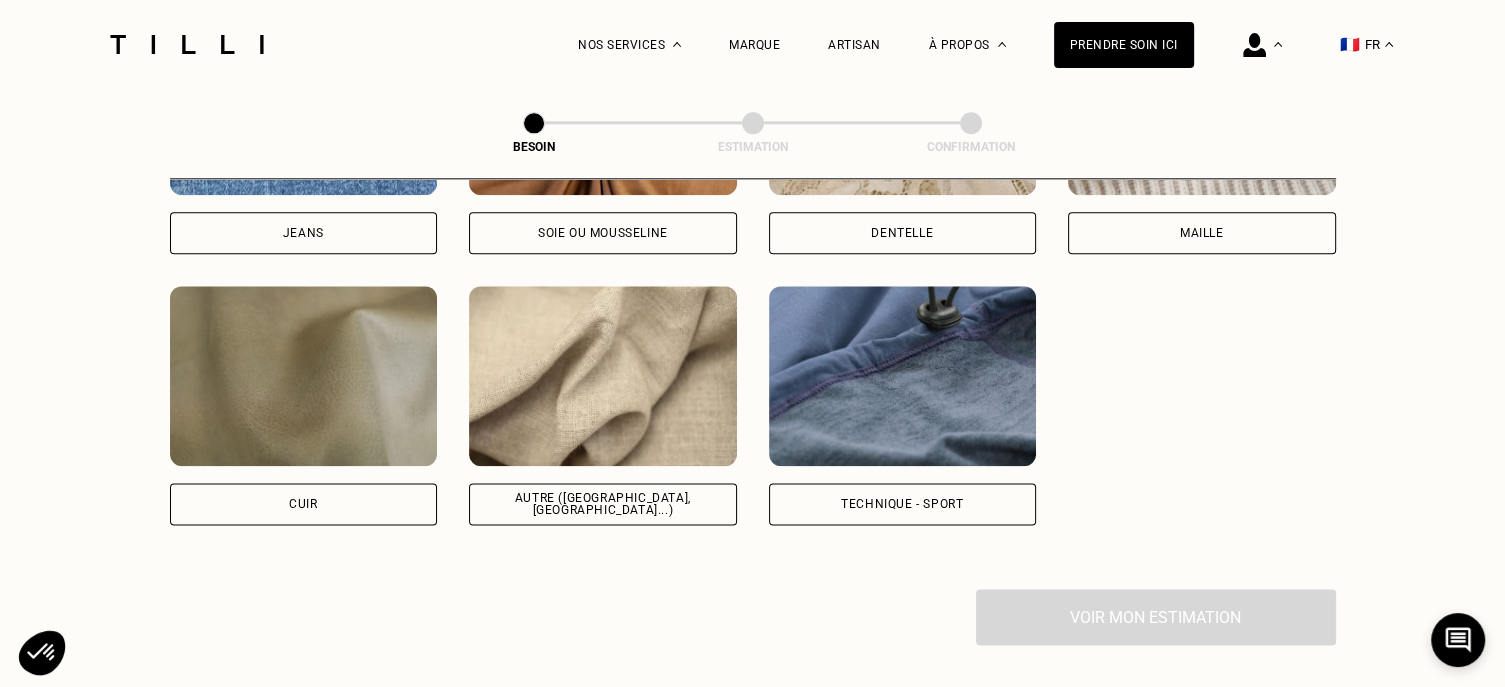 click on "Autre ([GEOGRAPHIC_DATA], [GEOGRAPHIC_DATA]...)" at bounding box center [603, 504] 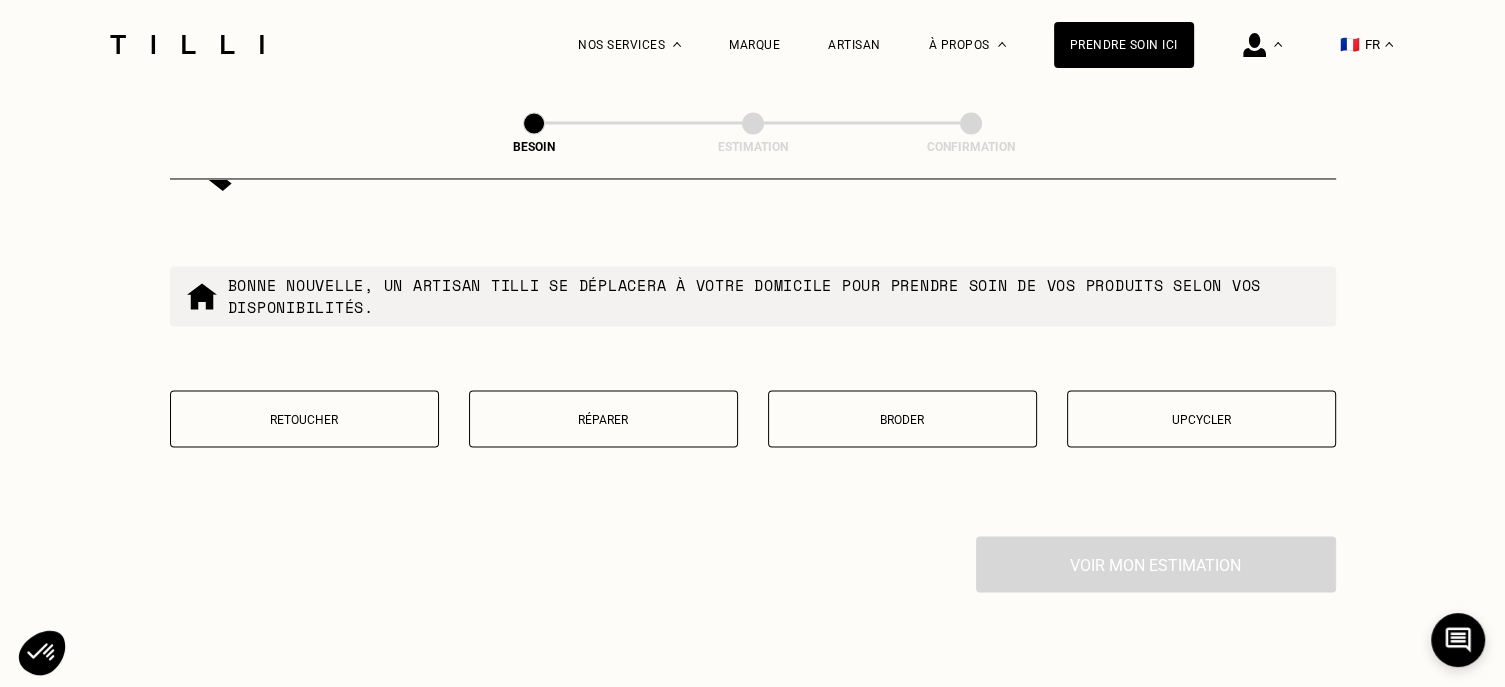 scroll, scrollTop: 3399, scrollLeft: 0, axis: vertical 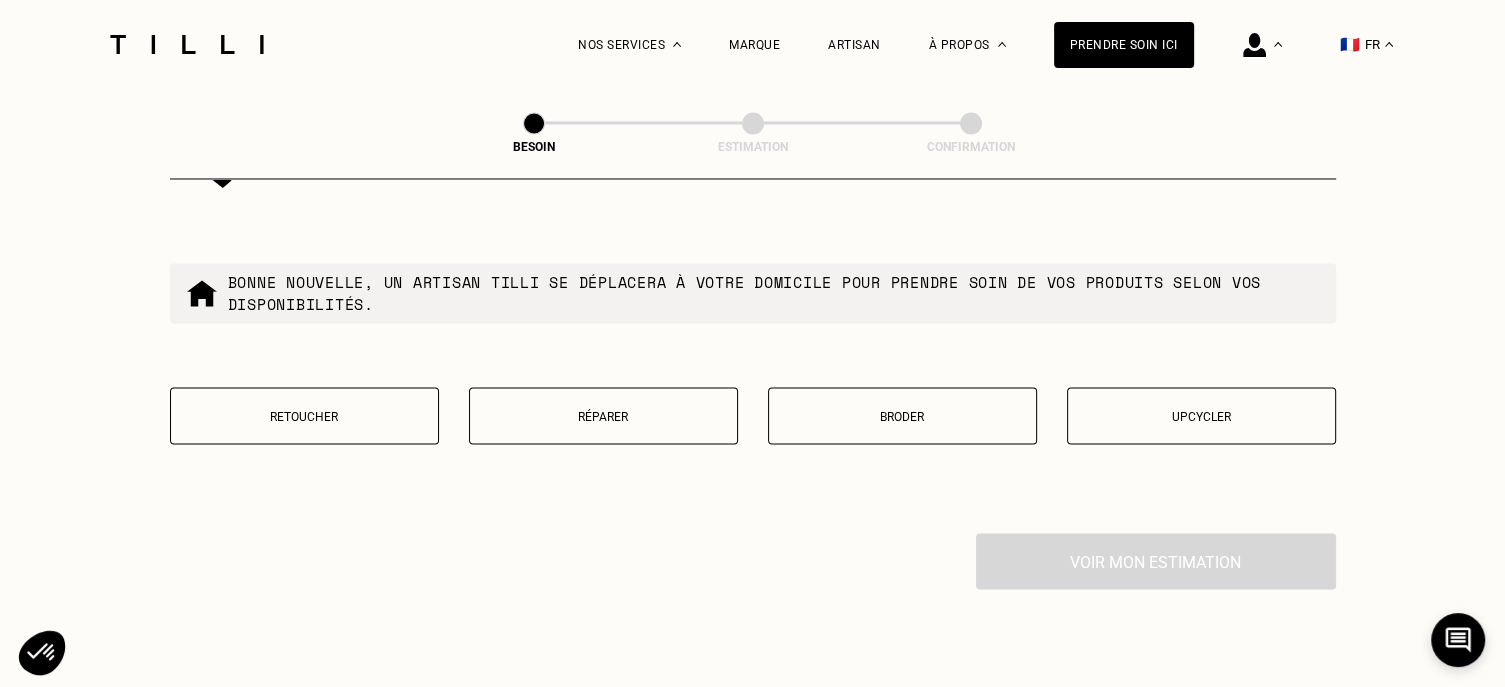 click on "Retoucher" at bounding box center [304, 415] 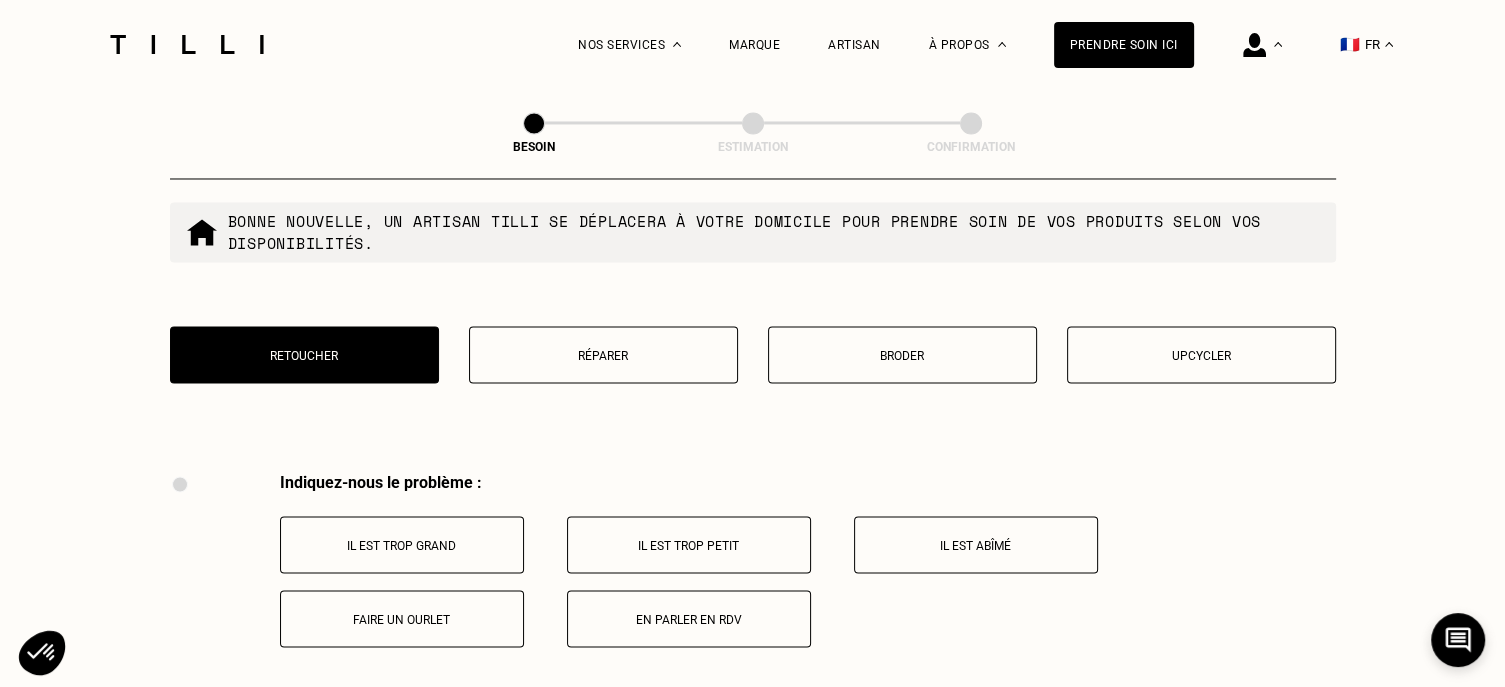 scroll, scrollTop: 3459, scrollLeft: 0, axis: vertical 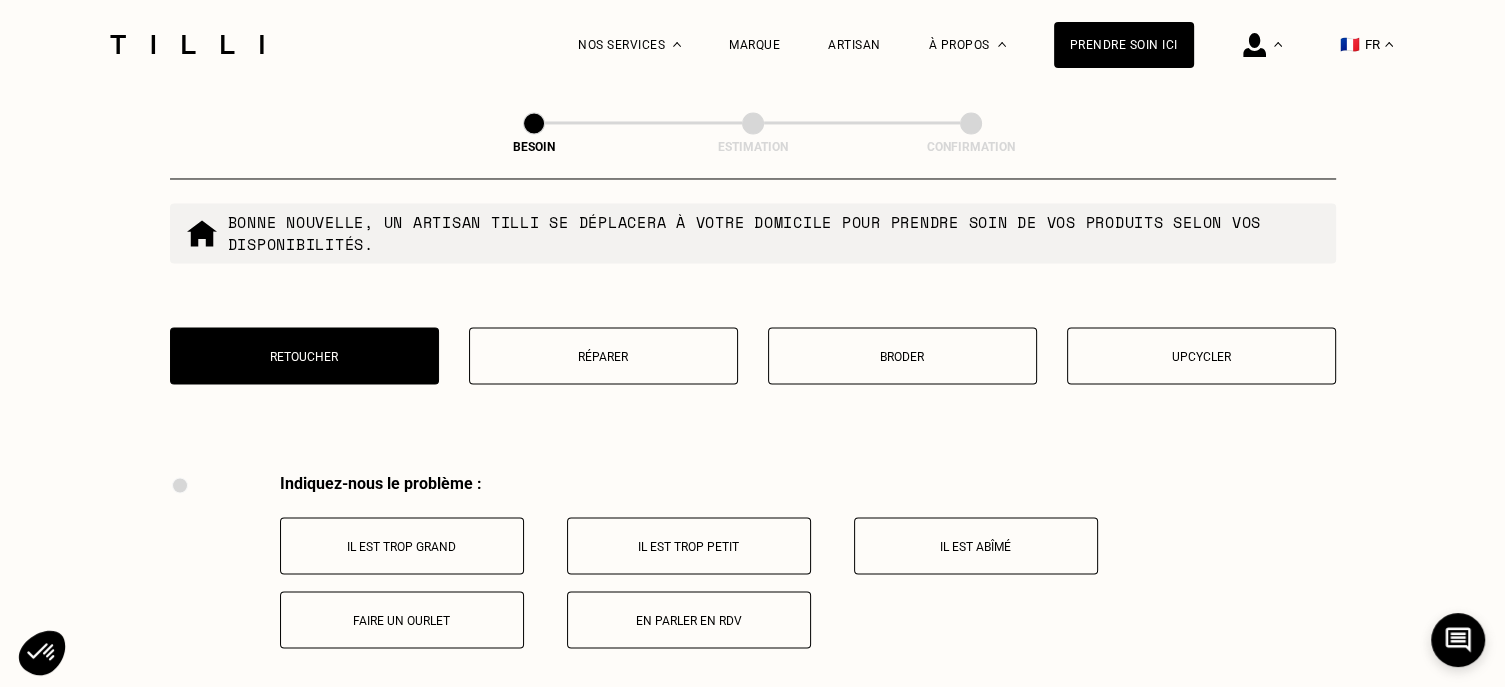 click on "Faire un ourlet" at bounding box center [402, 619] 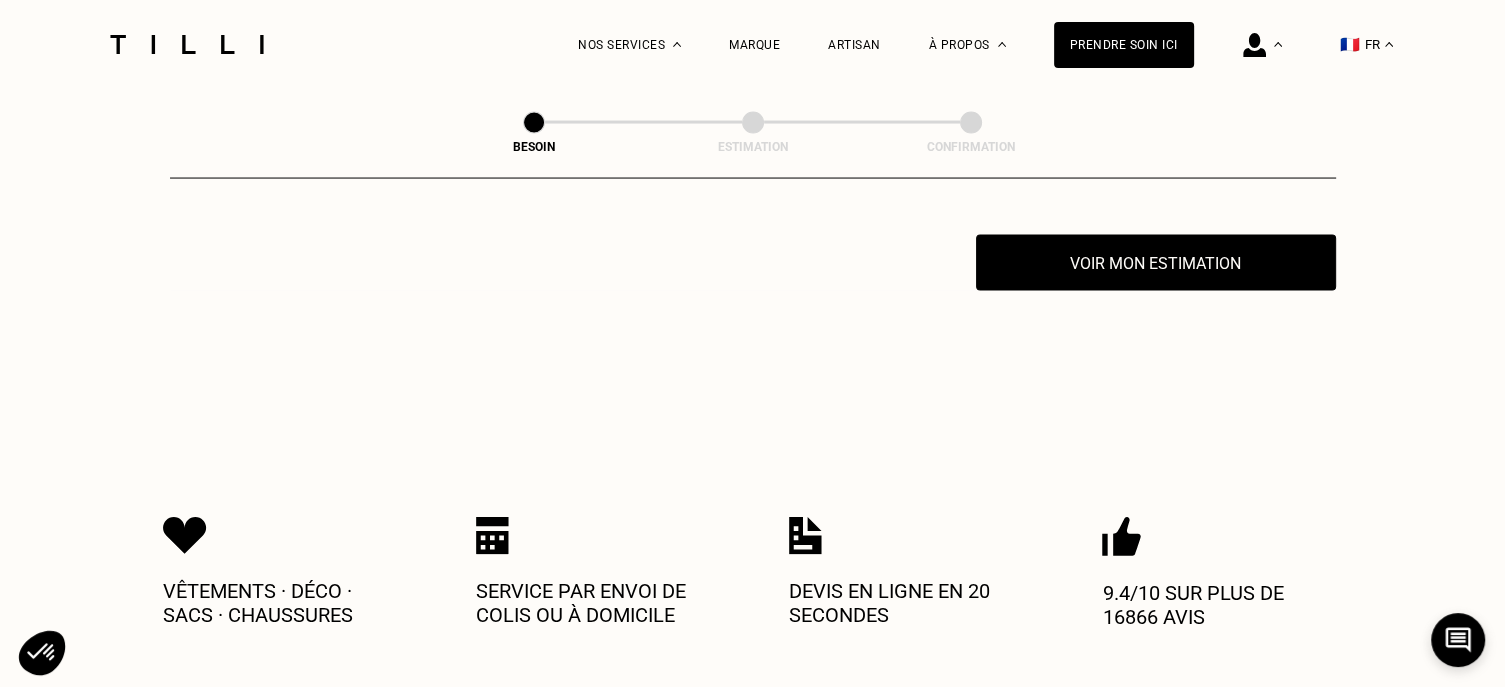scroll, scrollTop: 3736, scrollLeft: 0, axis: vertical 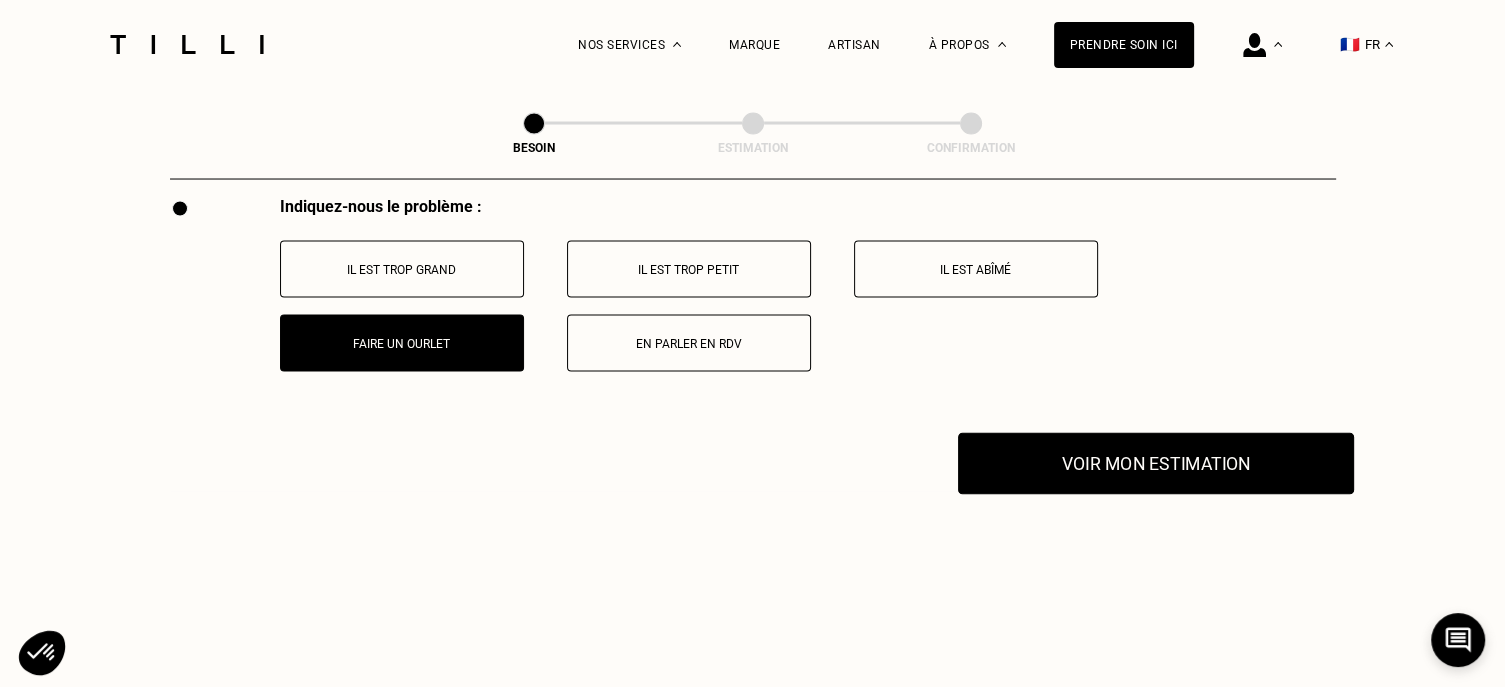 click on "Voir mon estimation" at bounding box center [1156, 463] 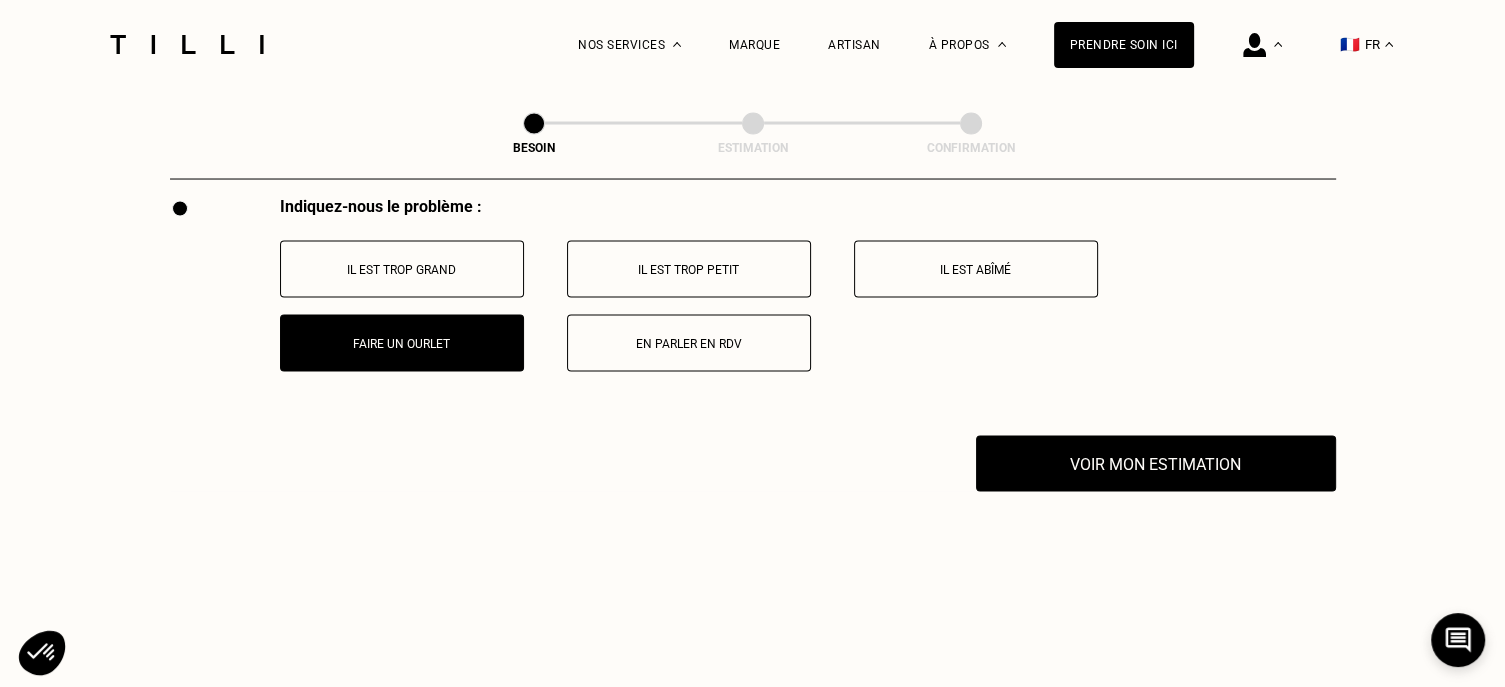 click on "Il est trop grand" at bounding box center [402, 269] 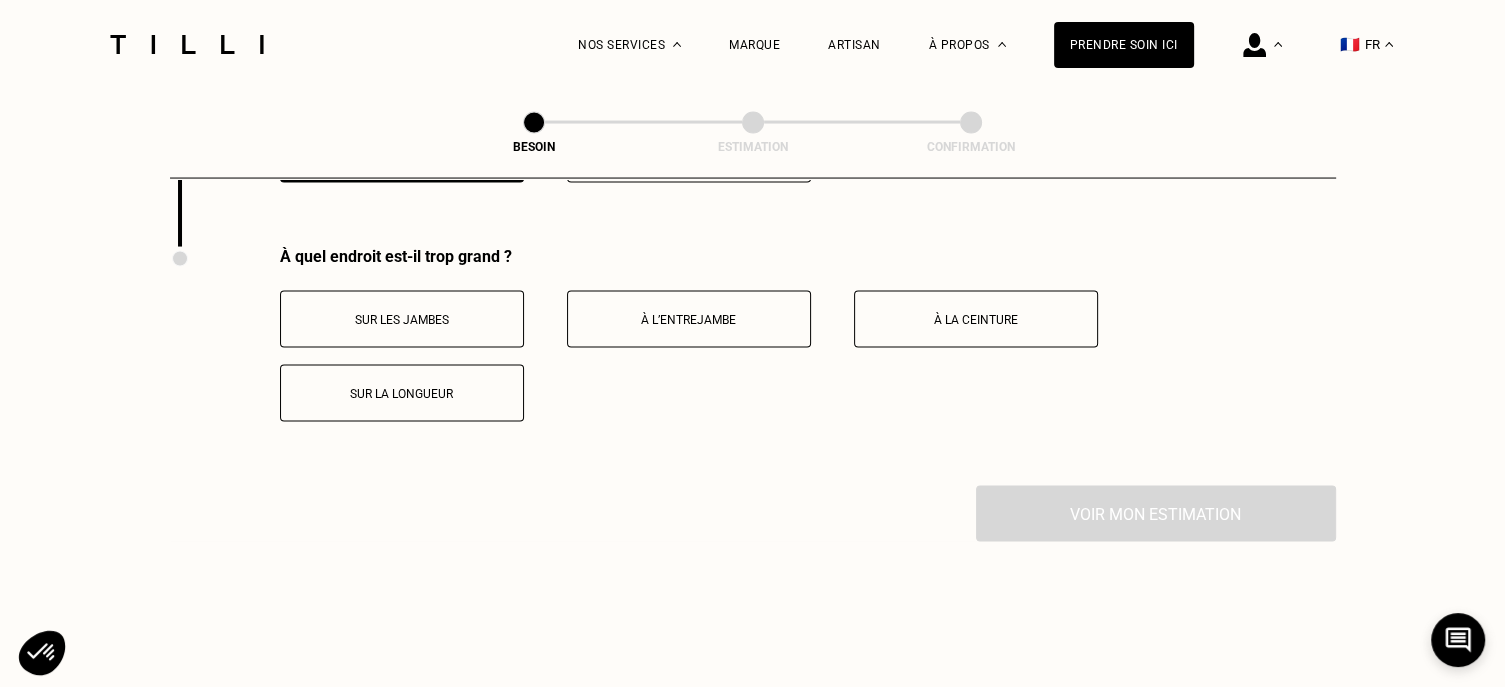 scroll, scrollTop: 3936, scrollLeft: 0, axis: vertical 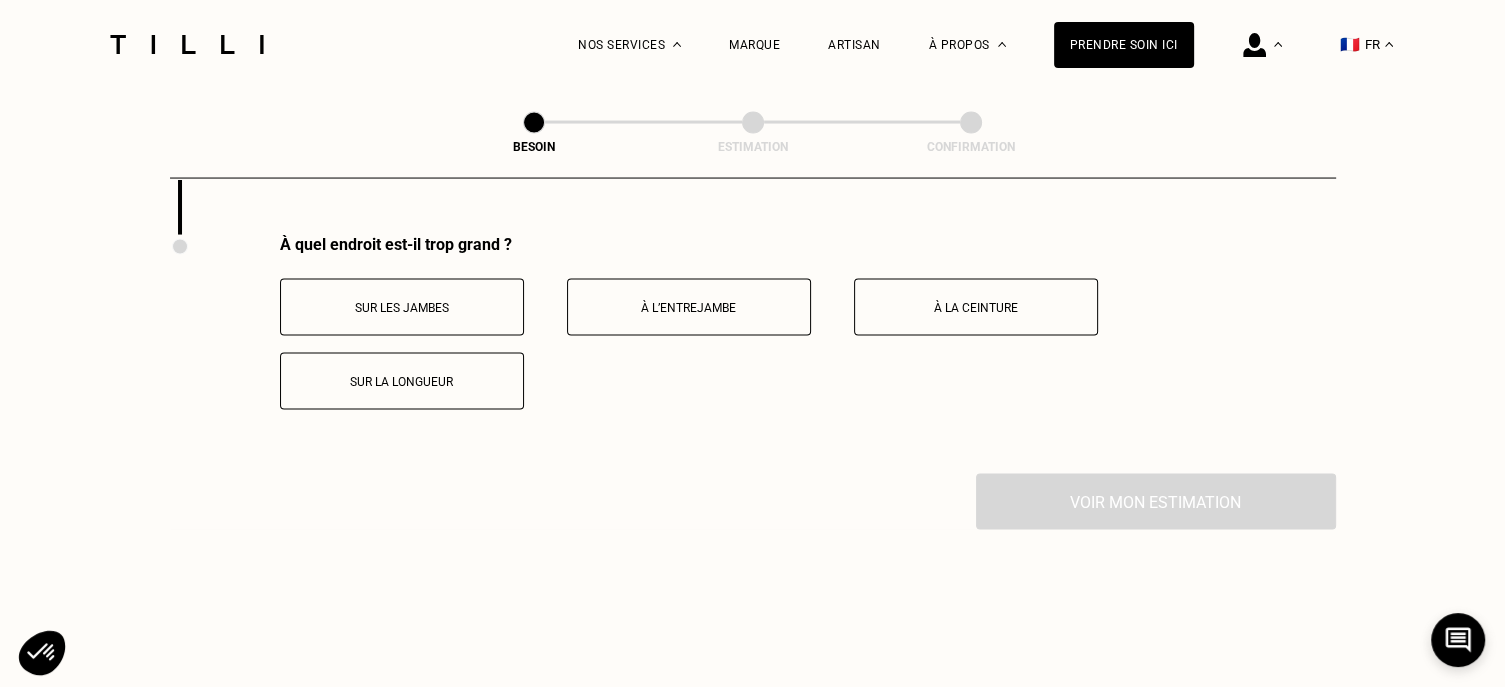 click on "Sur la longueur" at bounding box center [402, 382] 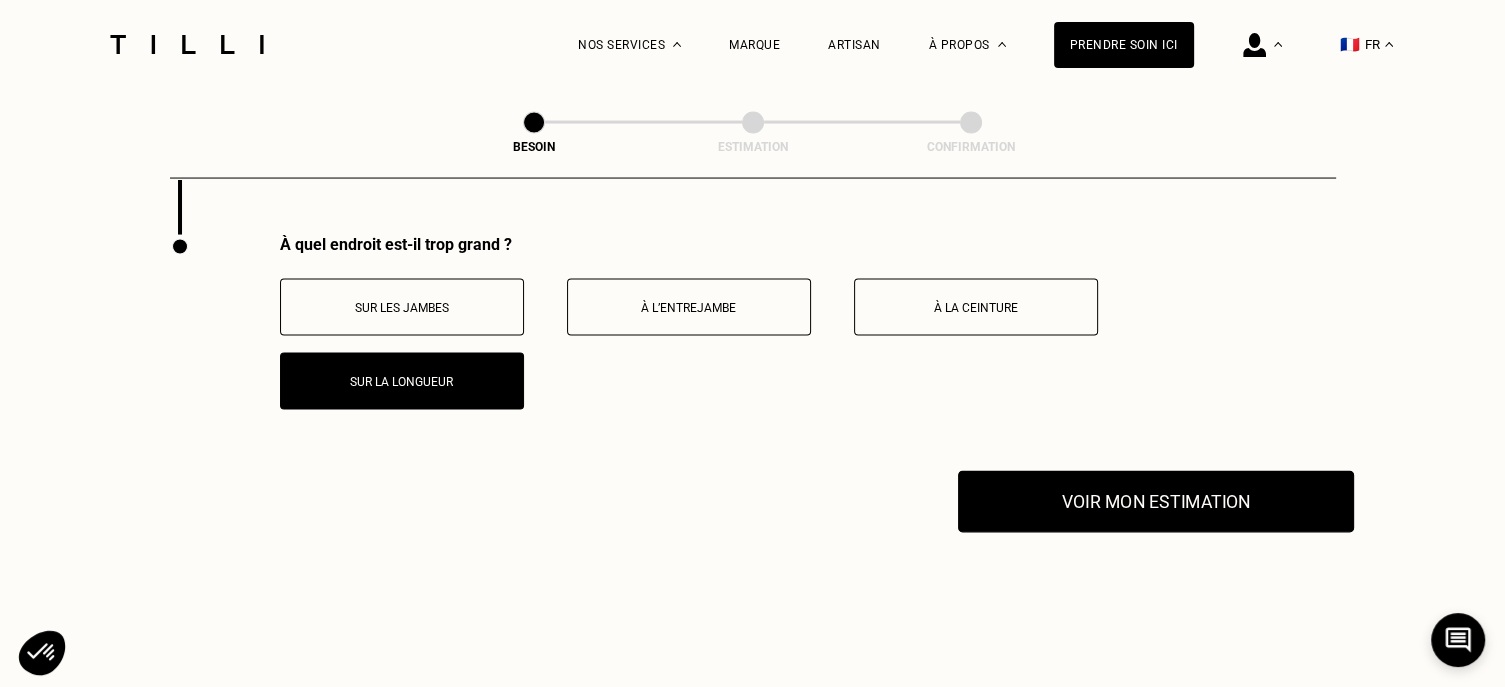 click on "Voir mon estimation" at bounding box center [1156, 502] 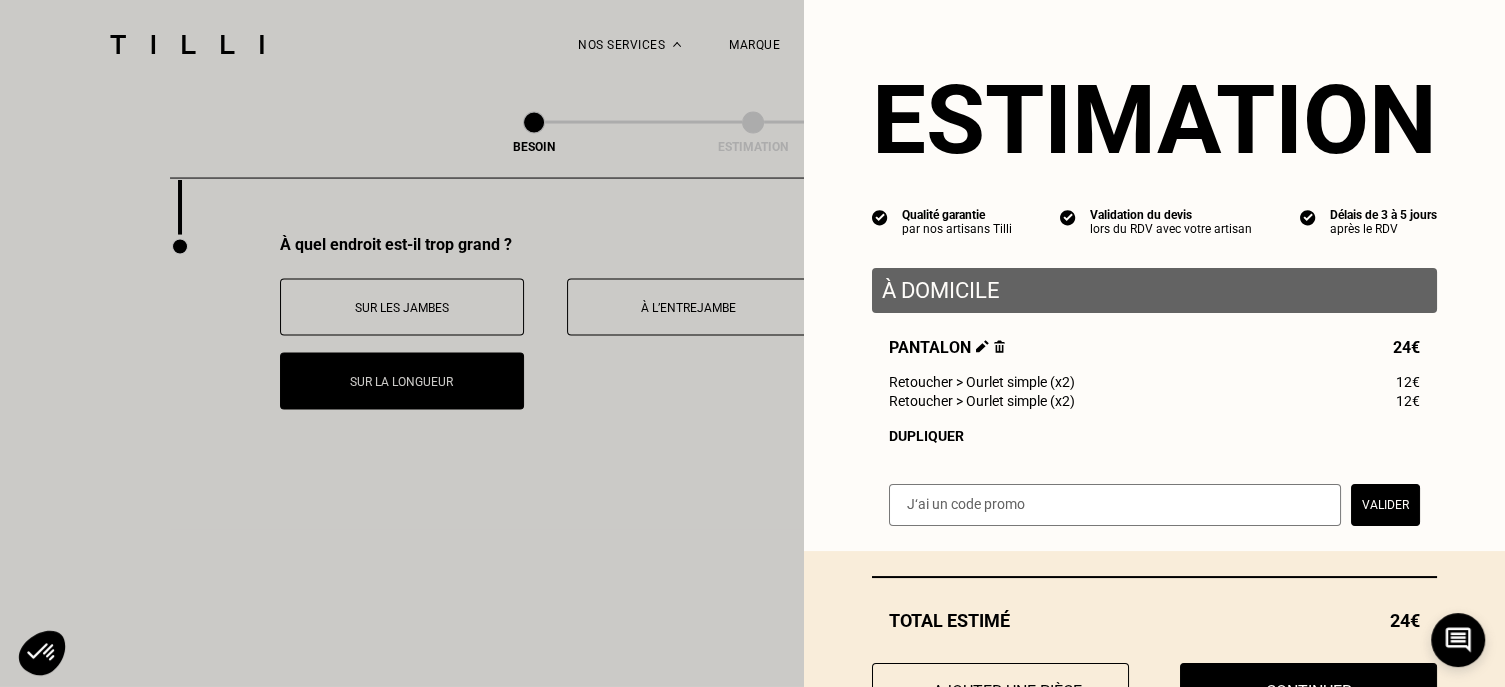 click on "Dupliquer" at bounding box center [1154, 436] 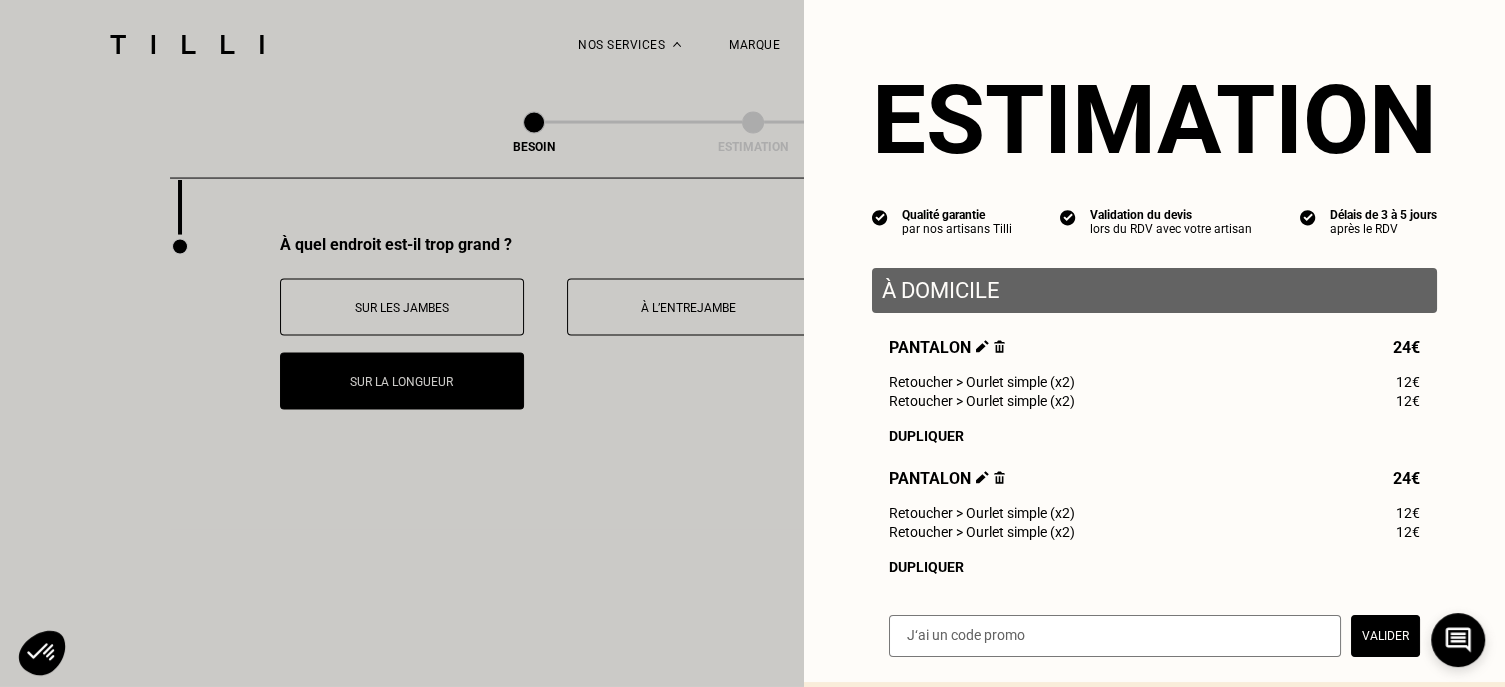 click at bounding box center [999, 477] 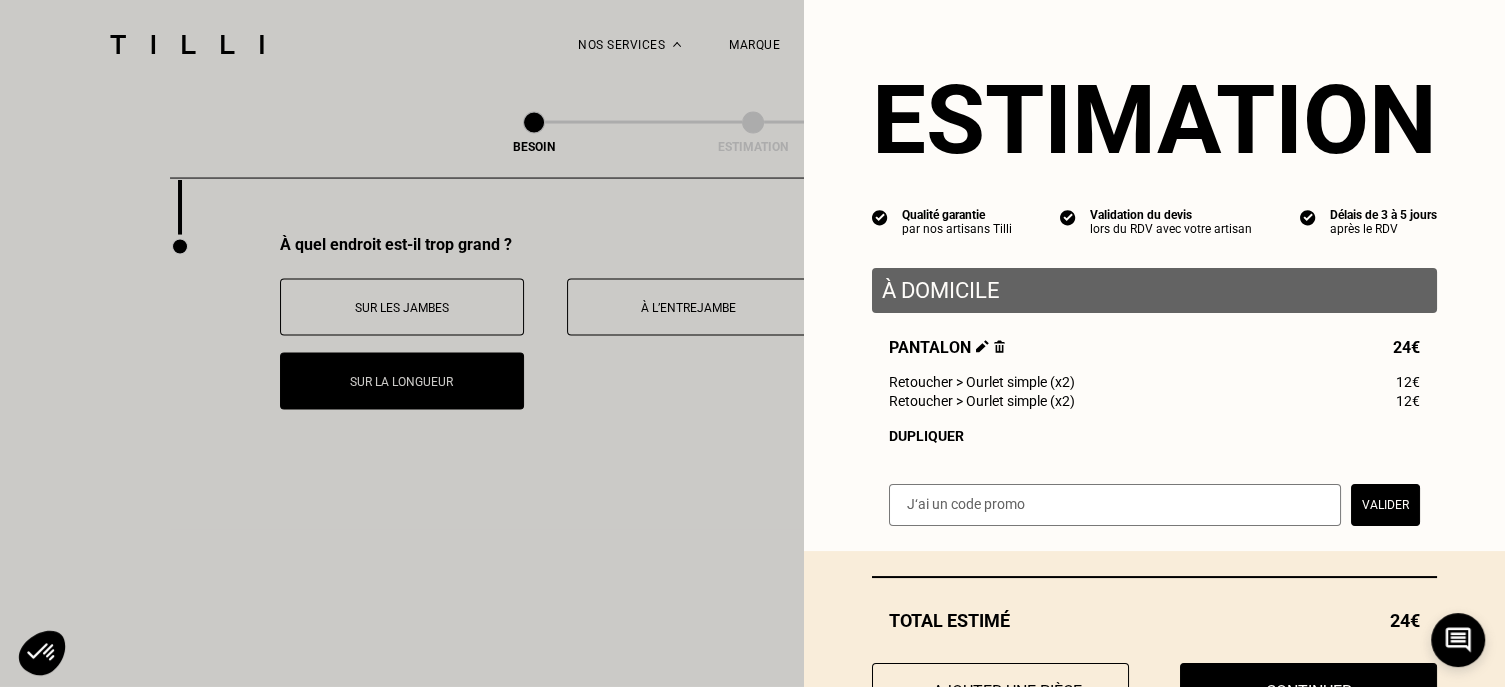 click at bounding box center [999, 346] 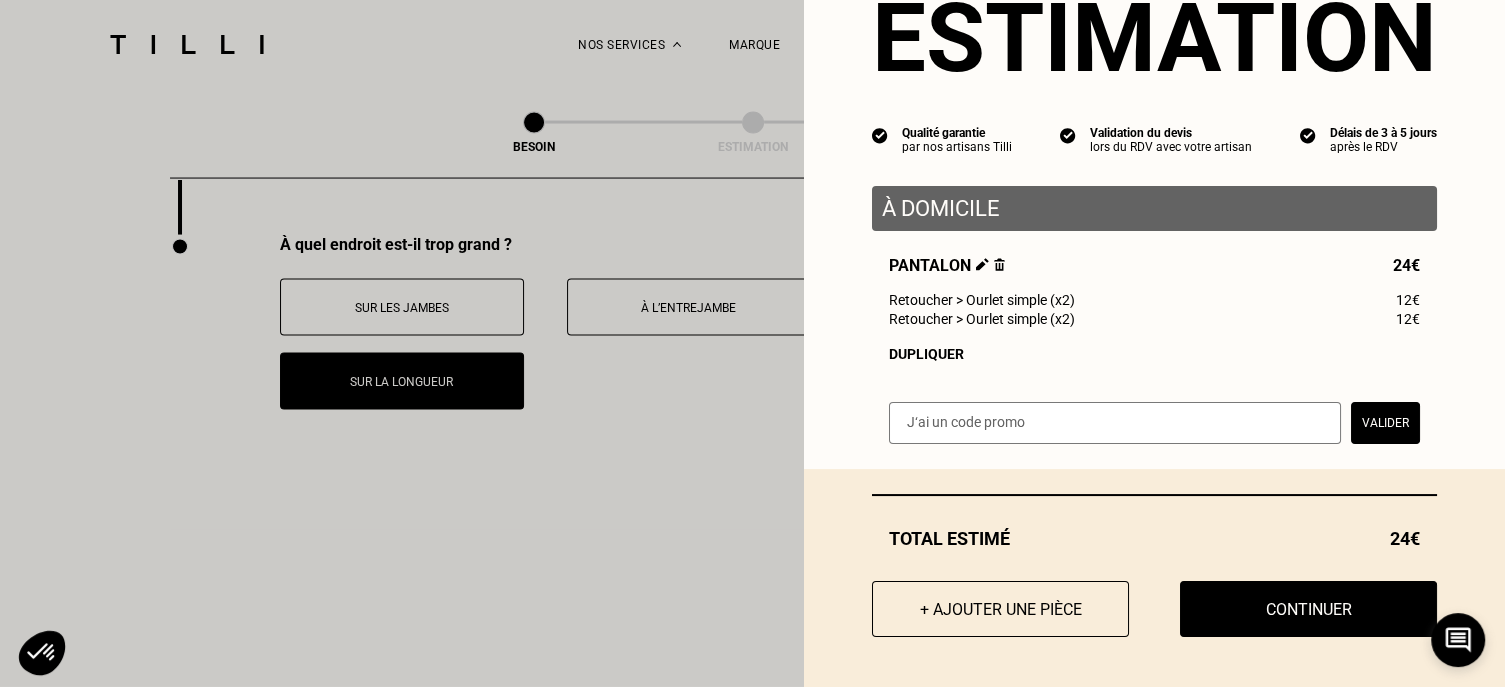click at bounding box center (999, 264) 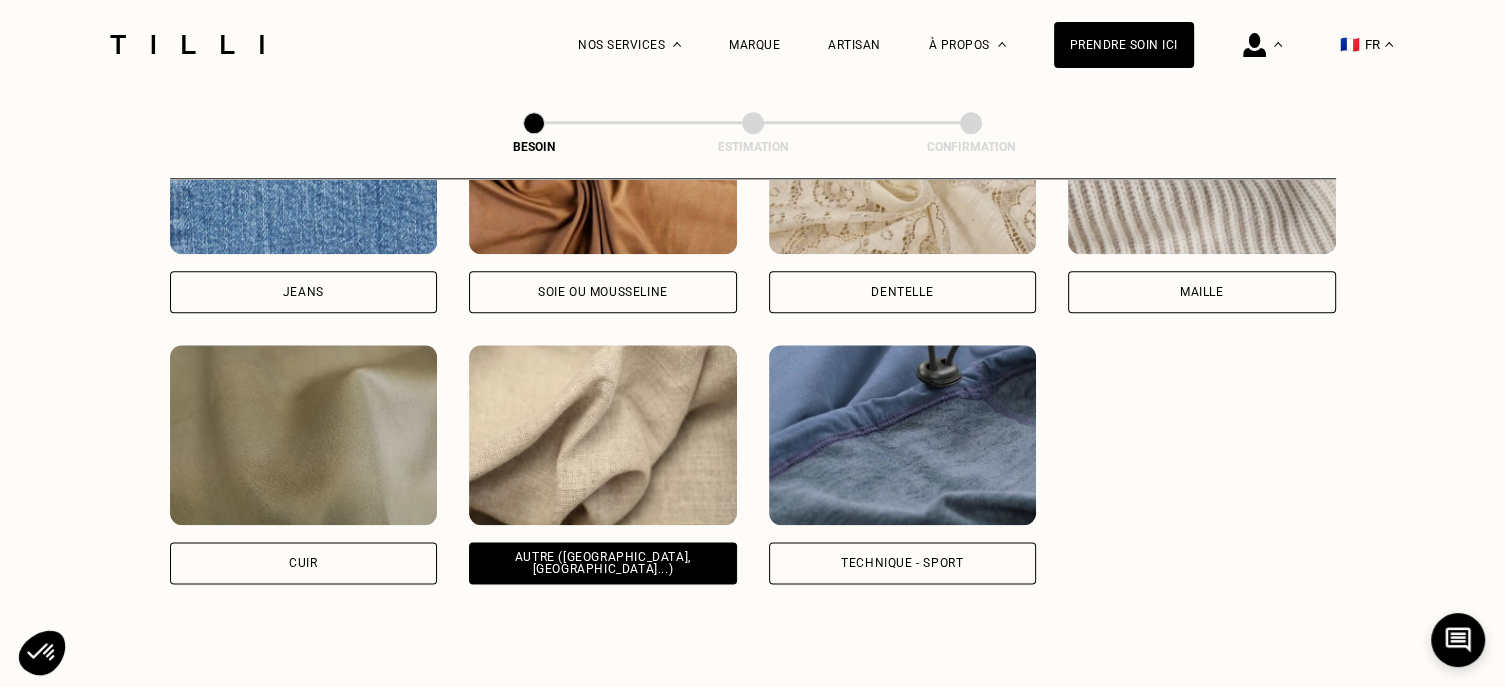 scroll, scrollTop: 2500, scrollLeft: 0, axis: vertical 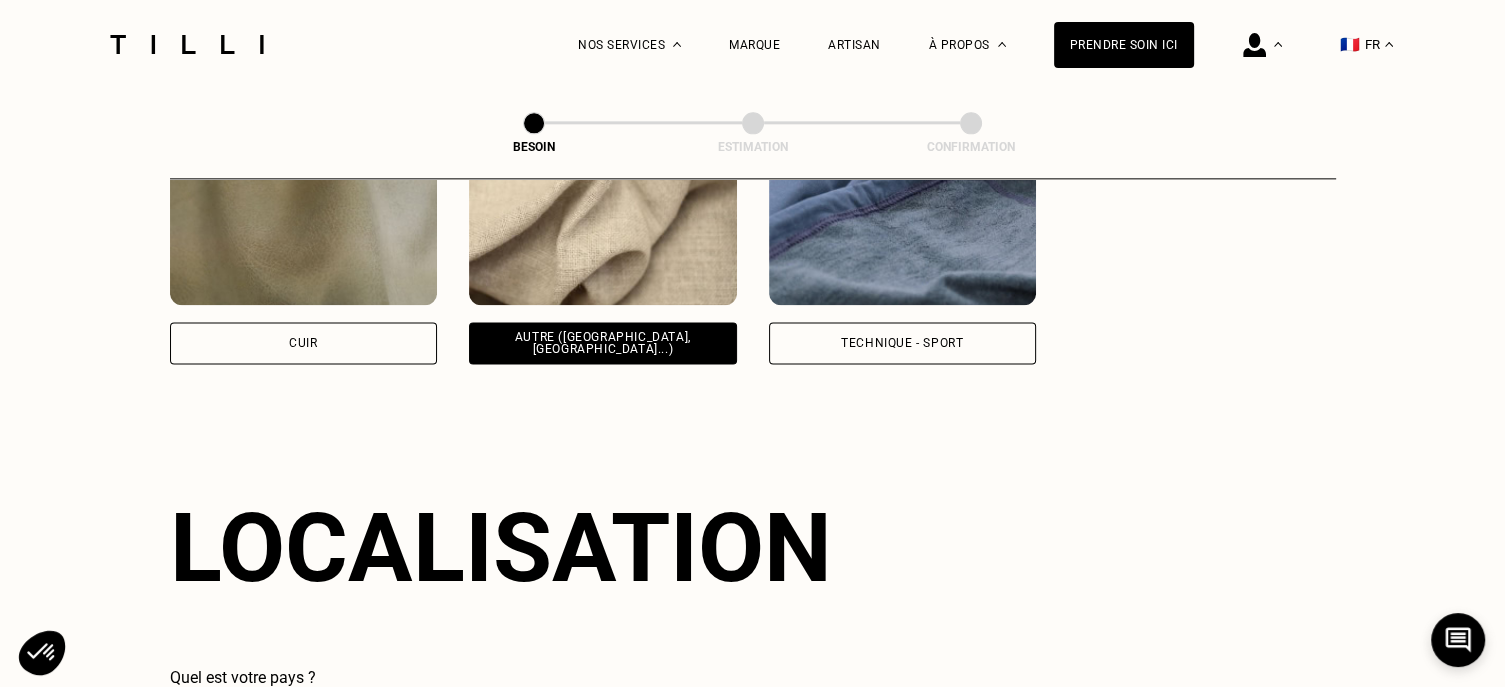 click on "Autre ([GEOGRAPHIC_DATA], [GEOGRAPHIC_DATA]...)" at bounding box center (603, 343) 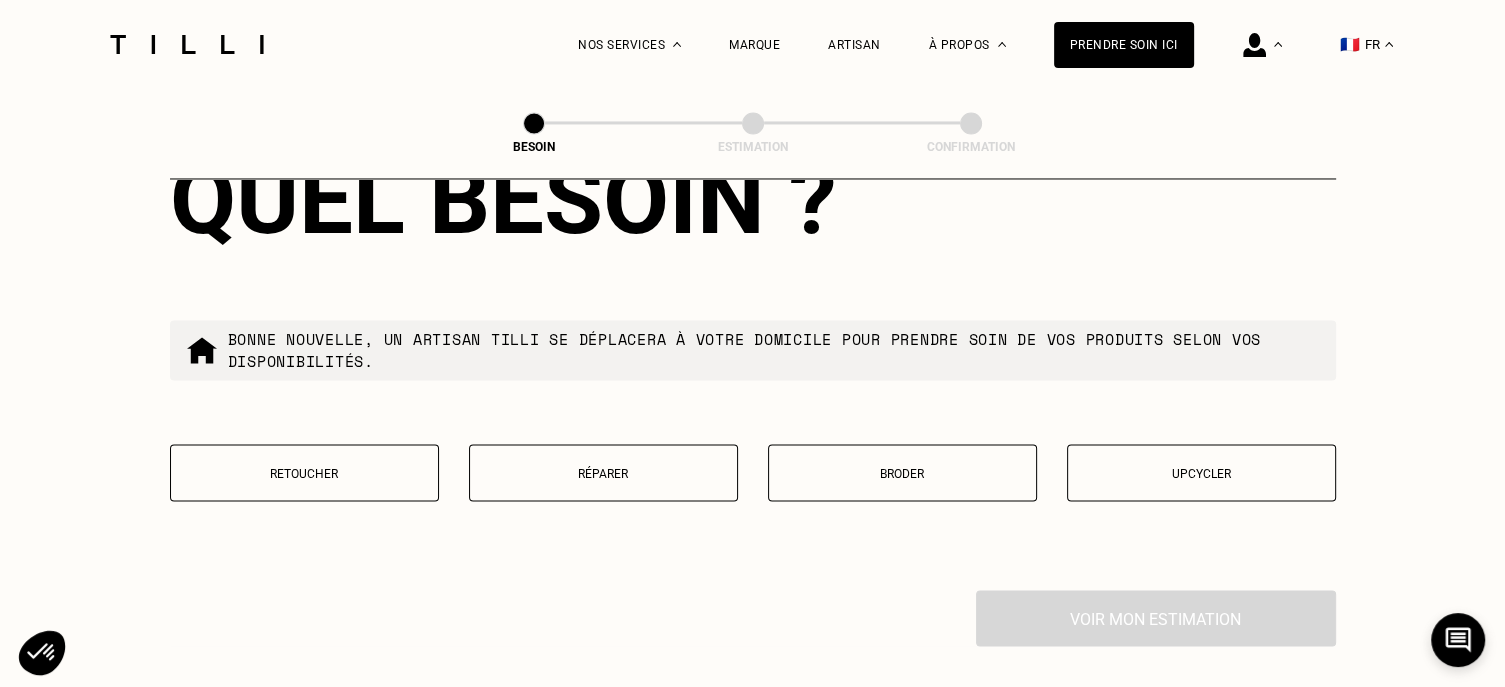 scroll, scrollTop: 3514, scrollLeft: 0, axis: vertical 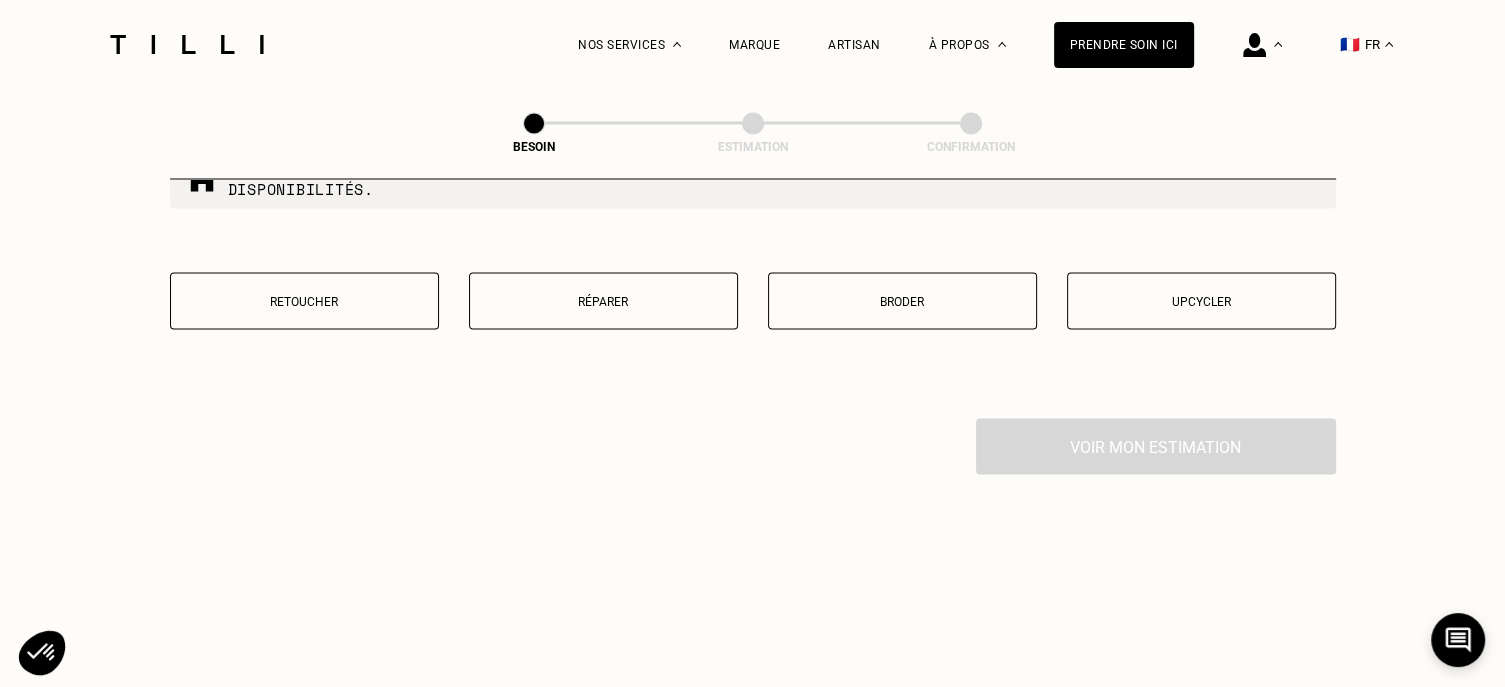 click on "Retoucher" at bounding box center [304, 301] 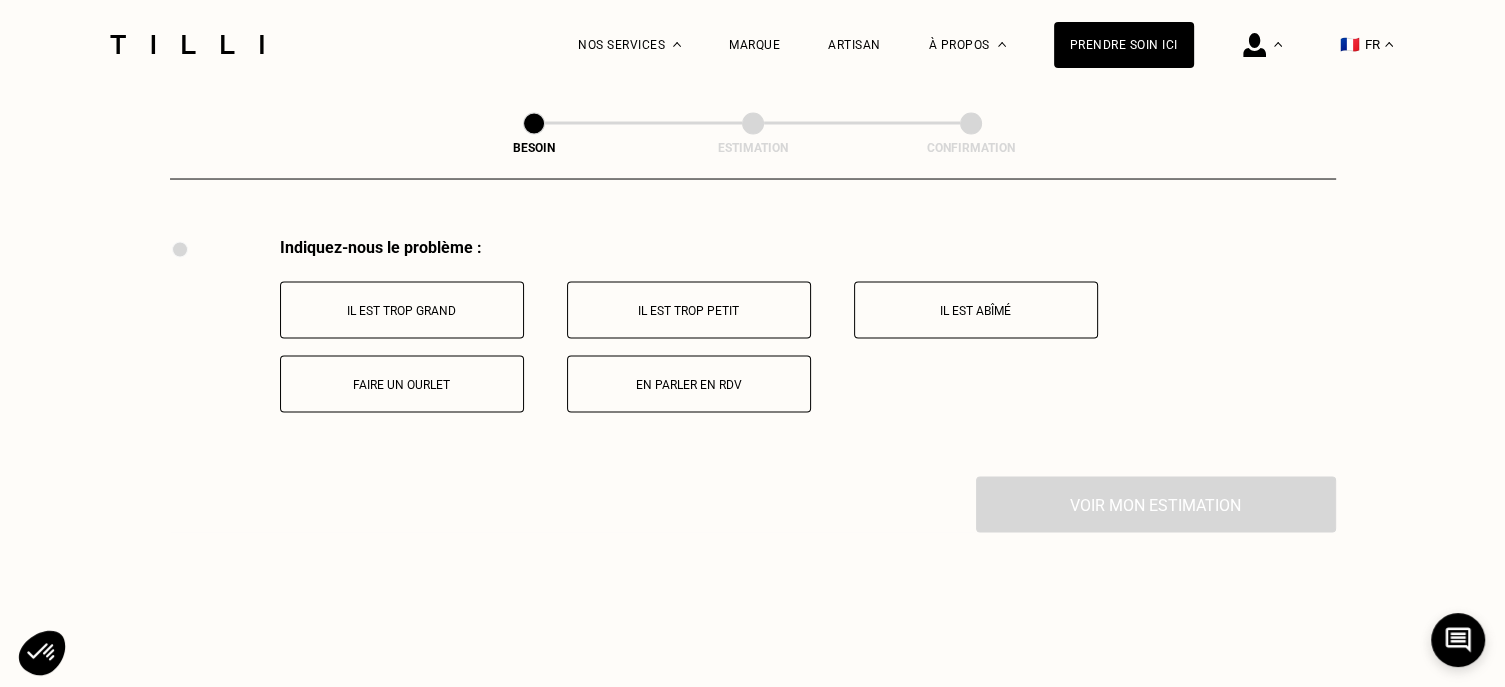 scroll, scrollTop: 3697, scrollLeft: 0, axis: vertical 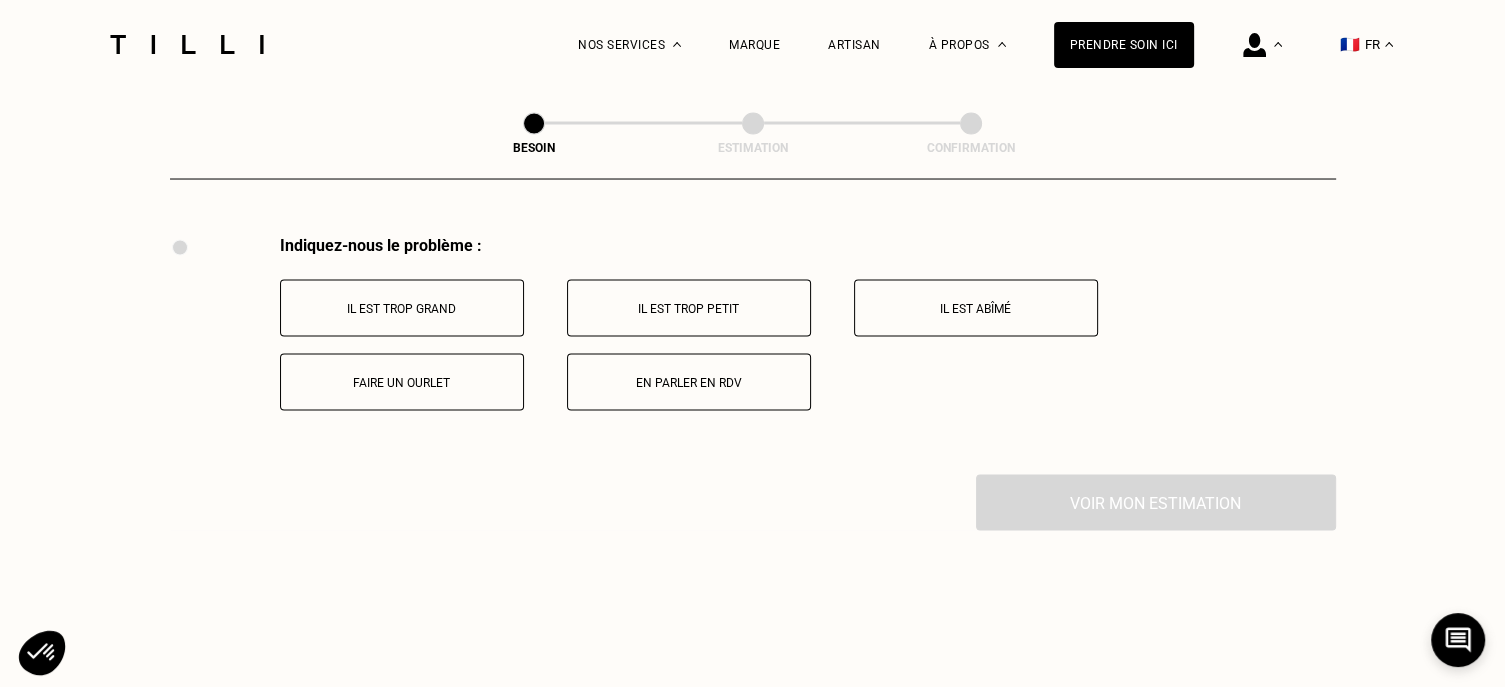 click on "Faire un ourlet" at bounding box center [402, 382] 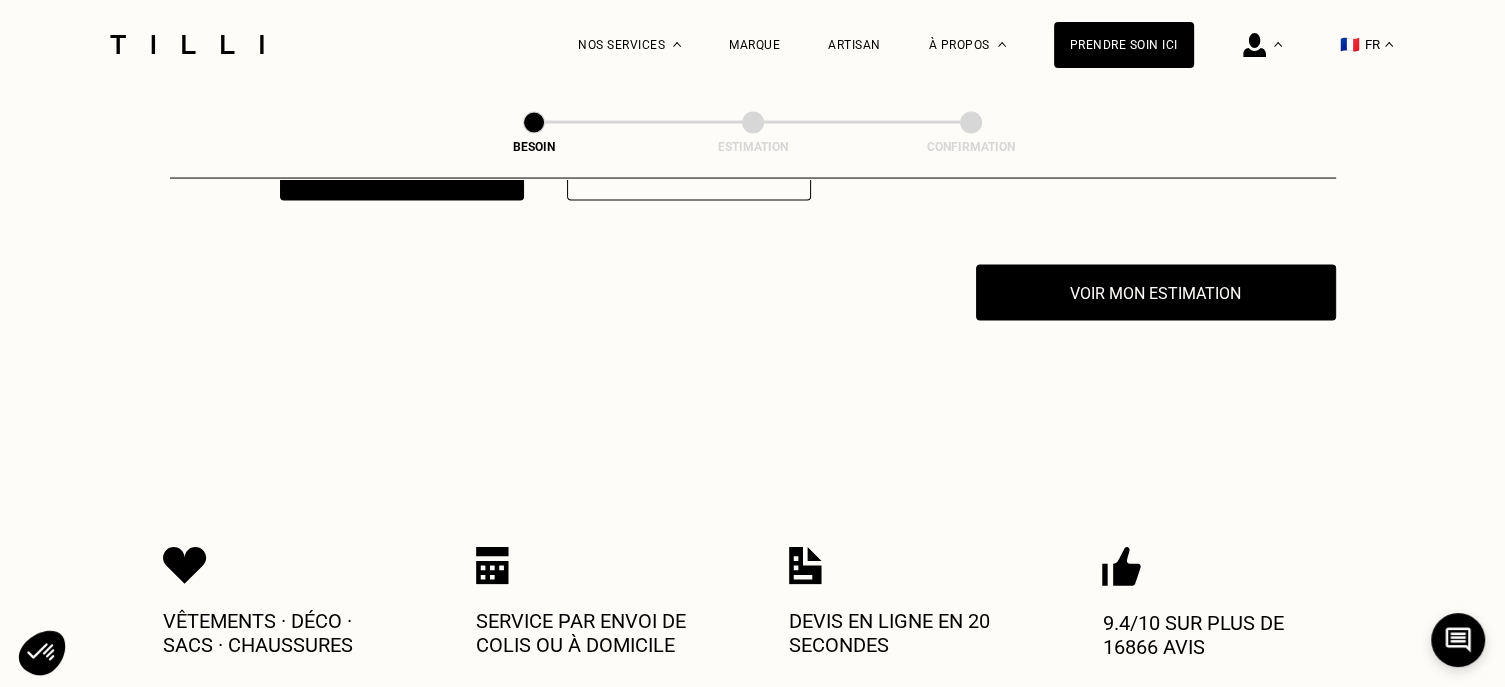 scroll, scrollTop: 3936, scrollLeft: 0, axis: vertical 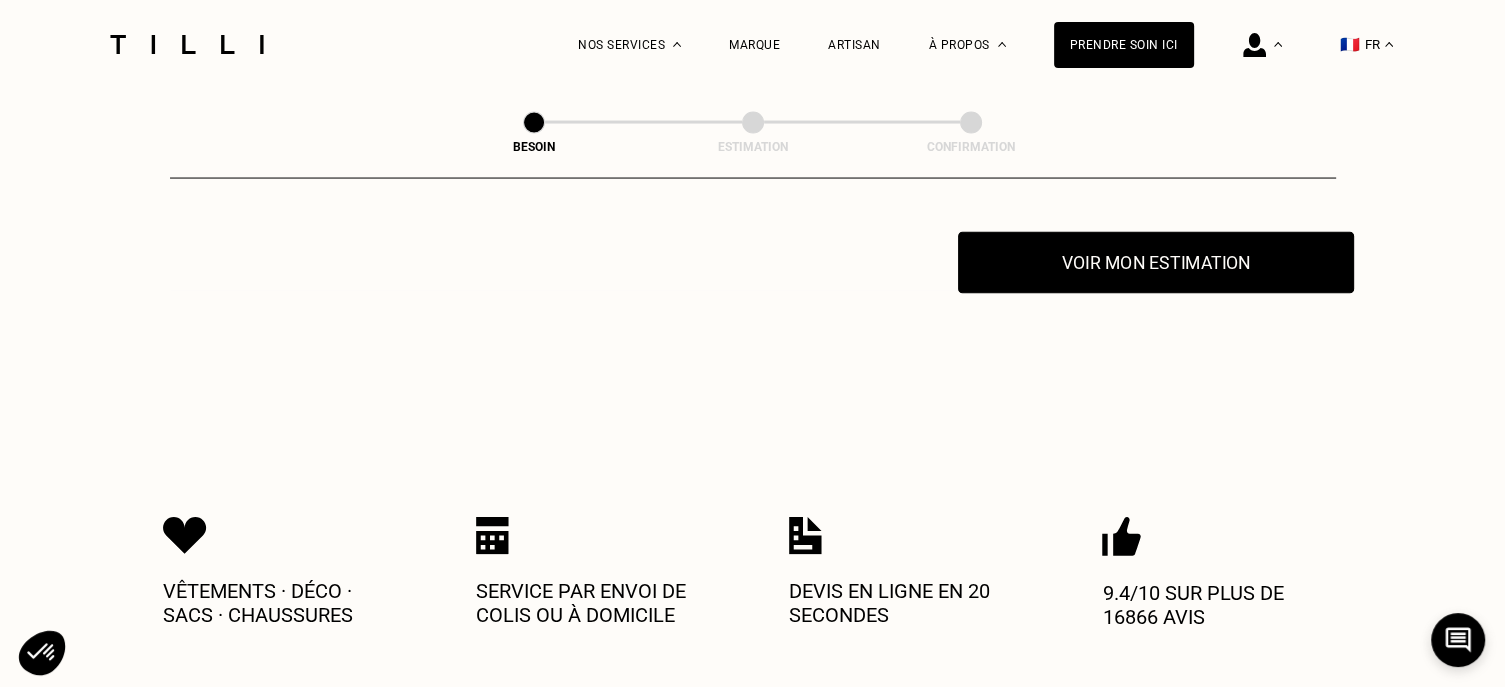 click on "Voir mon estimation" at bounding box center [1156, 263] 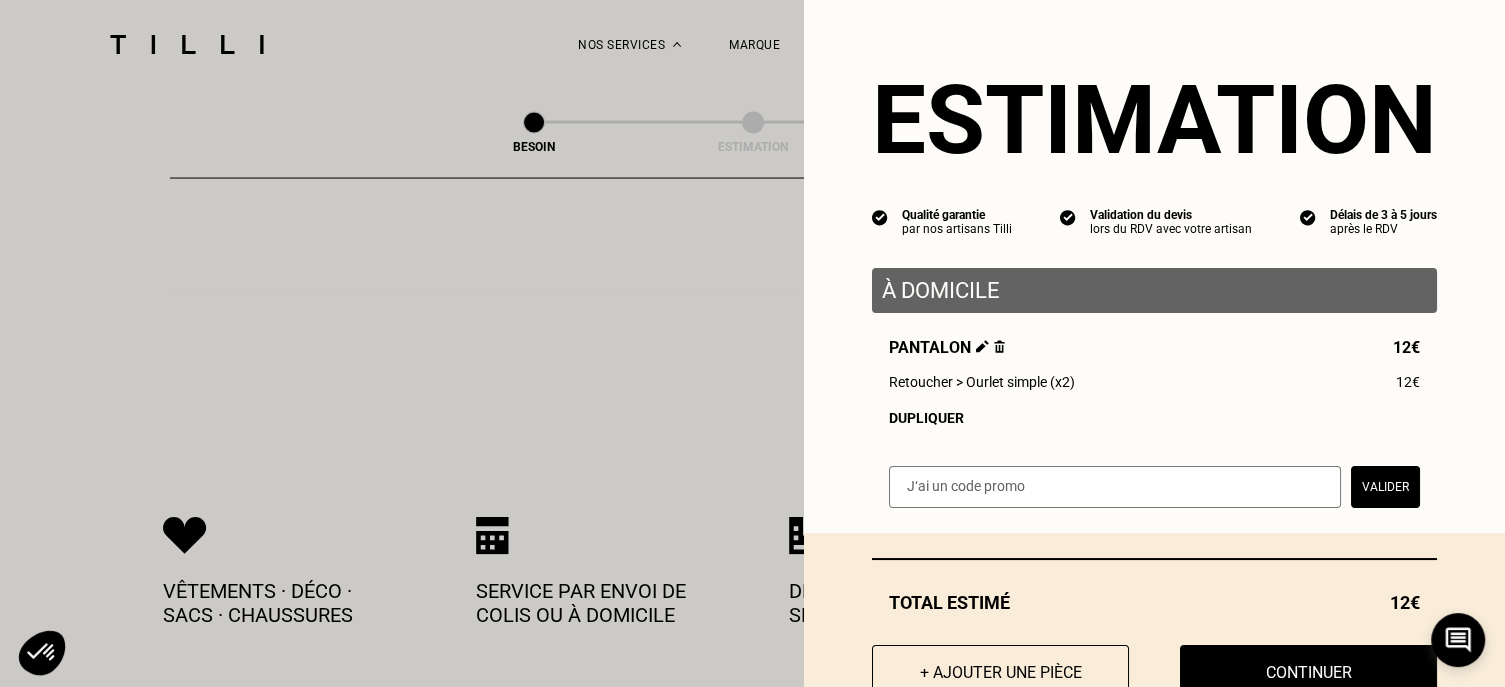 click on "Dupliquer" at bounding box center (1154, 418) 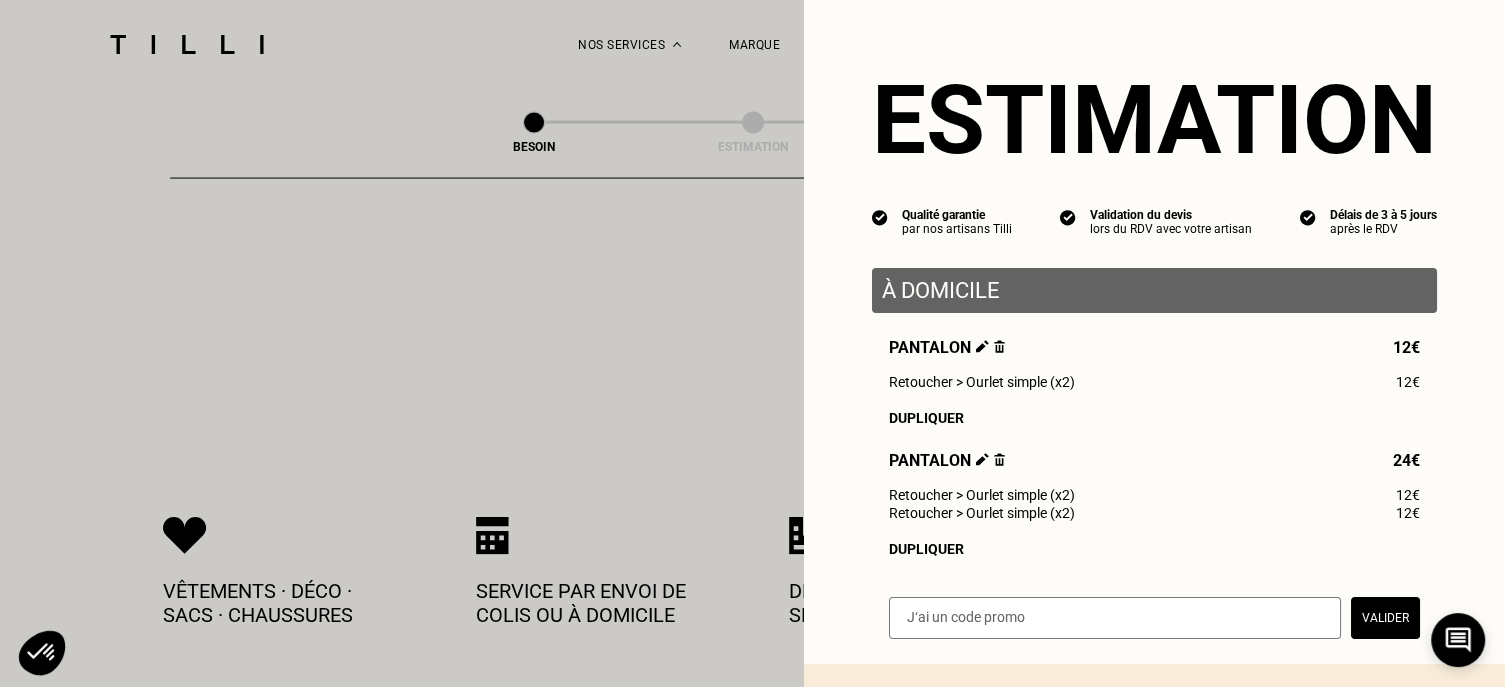 click on "Dupliquer" at bounding box center (1154, 549) 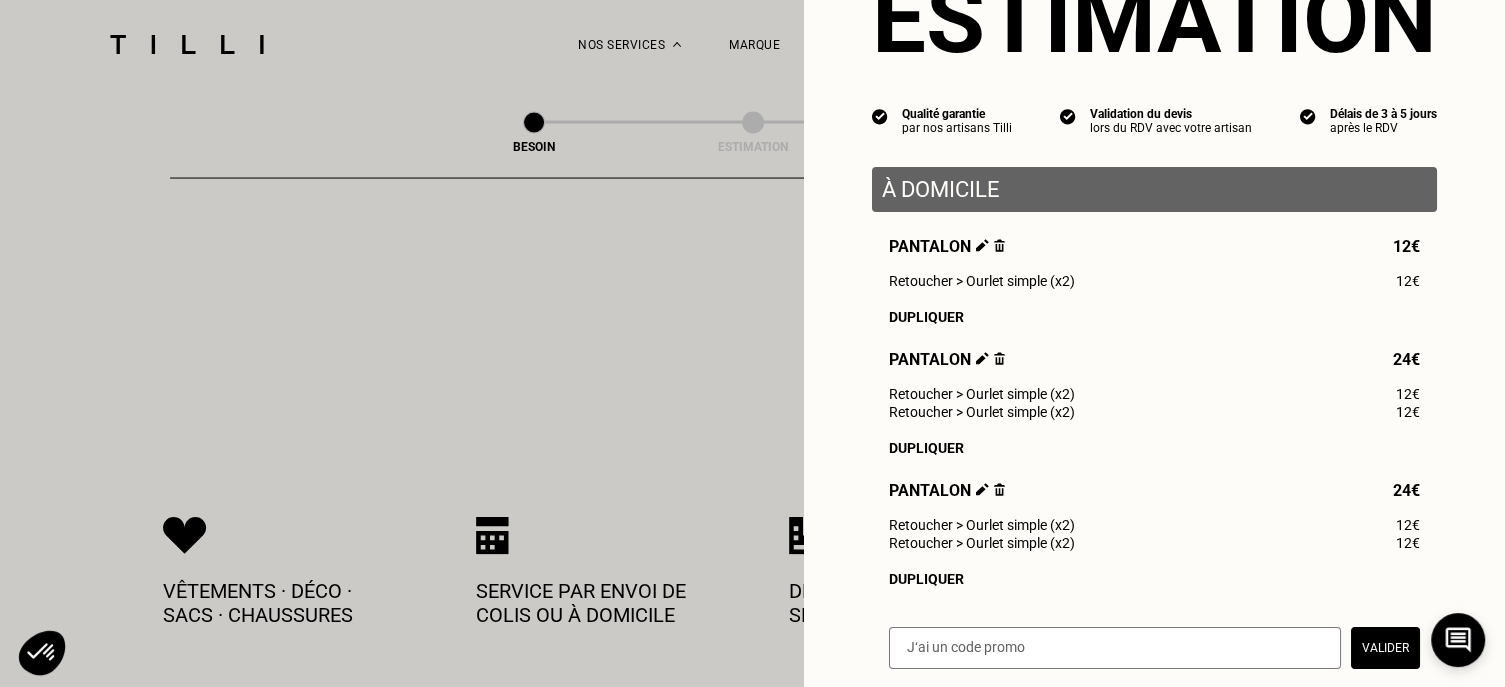scroll, scrollTop: 200, scrollLeft: 0, axis: vertical 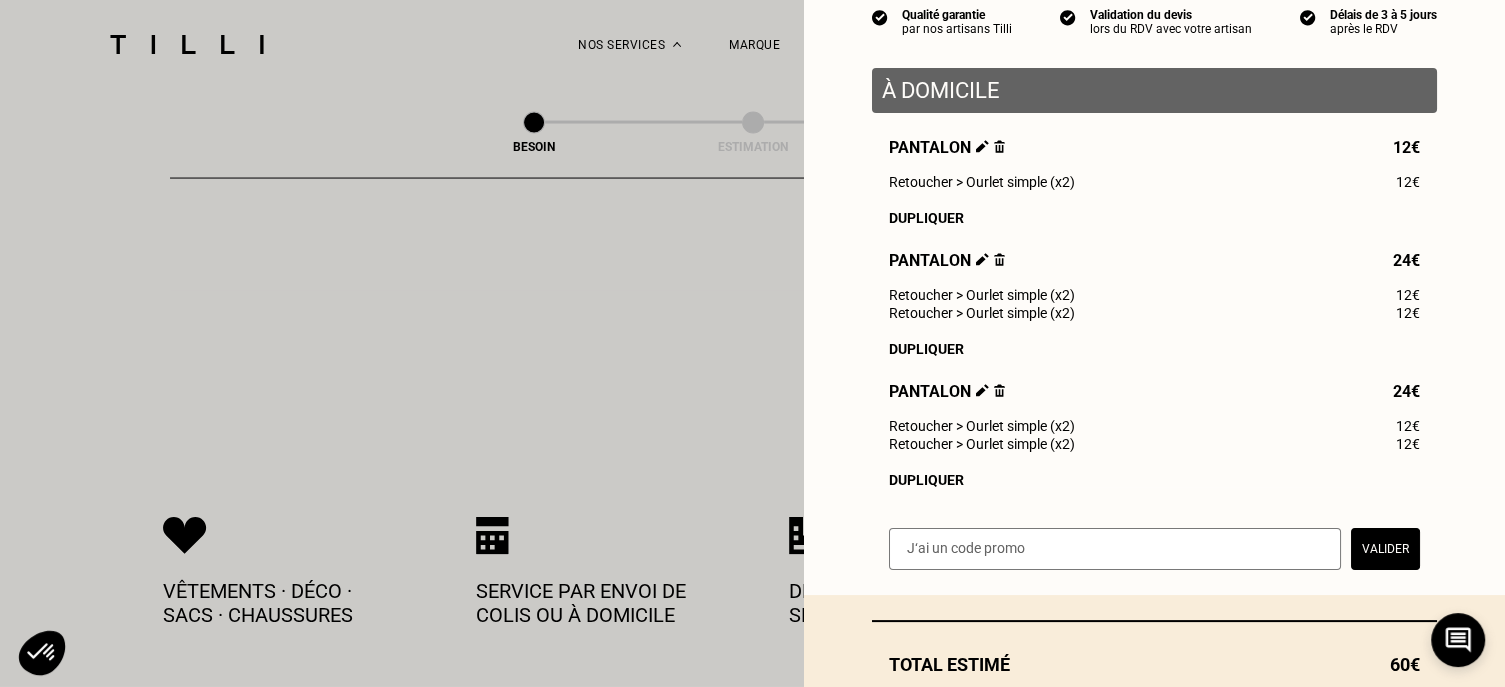click at bounding box center [999, 259] 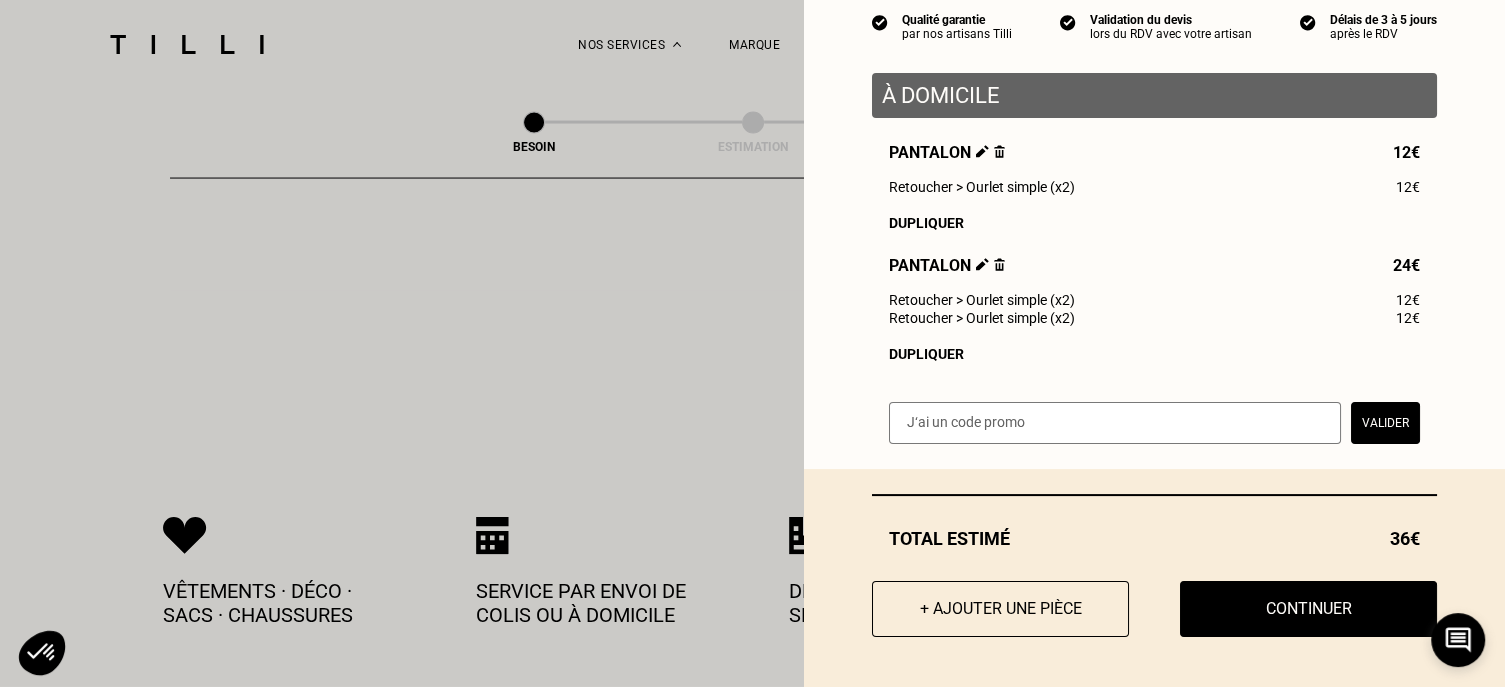 click at bounding box center [999, 264] 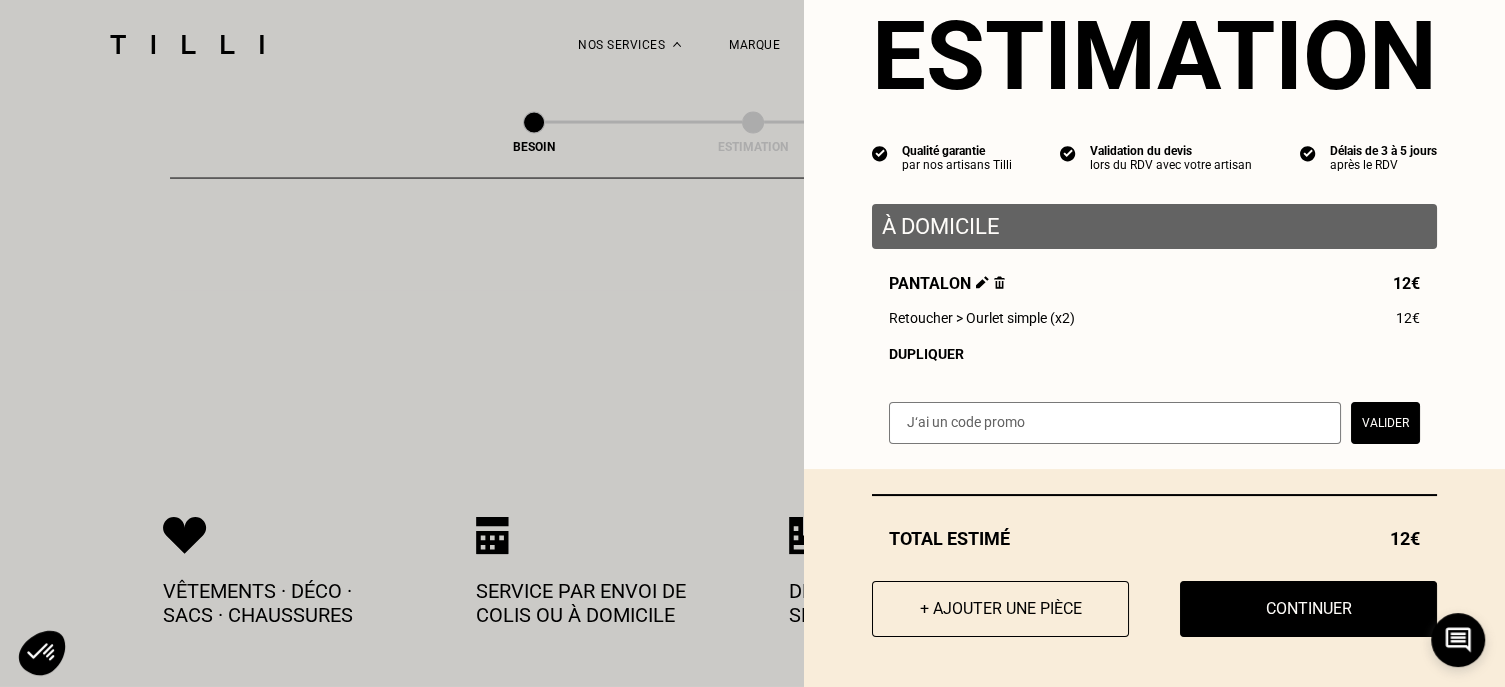 scroll, scrollTop: 70, scrollLeft: 0, axis: vertical 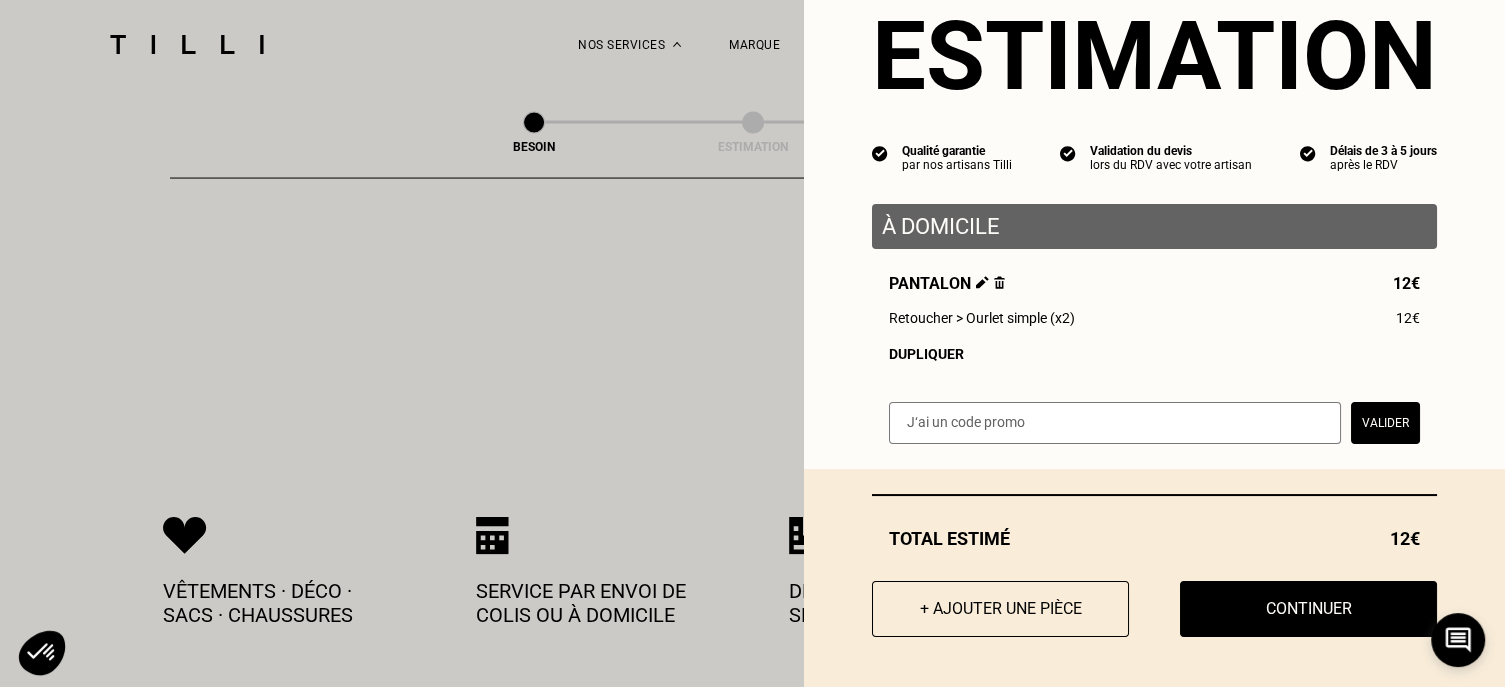 click on "Dupliquer" at bounding box center [1154, 354] 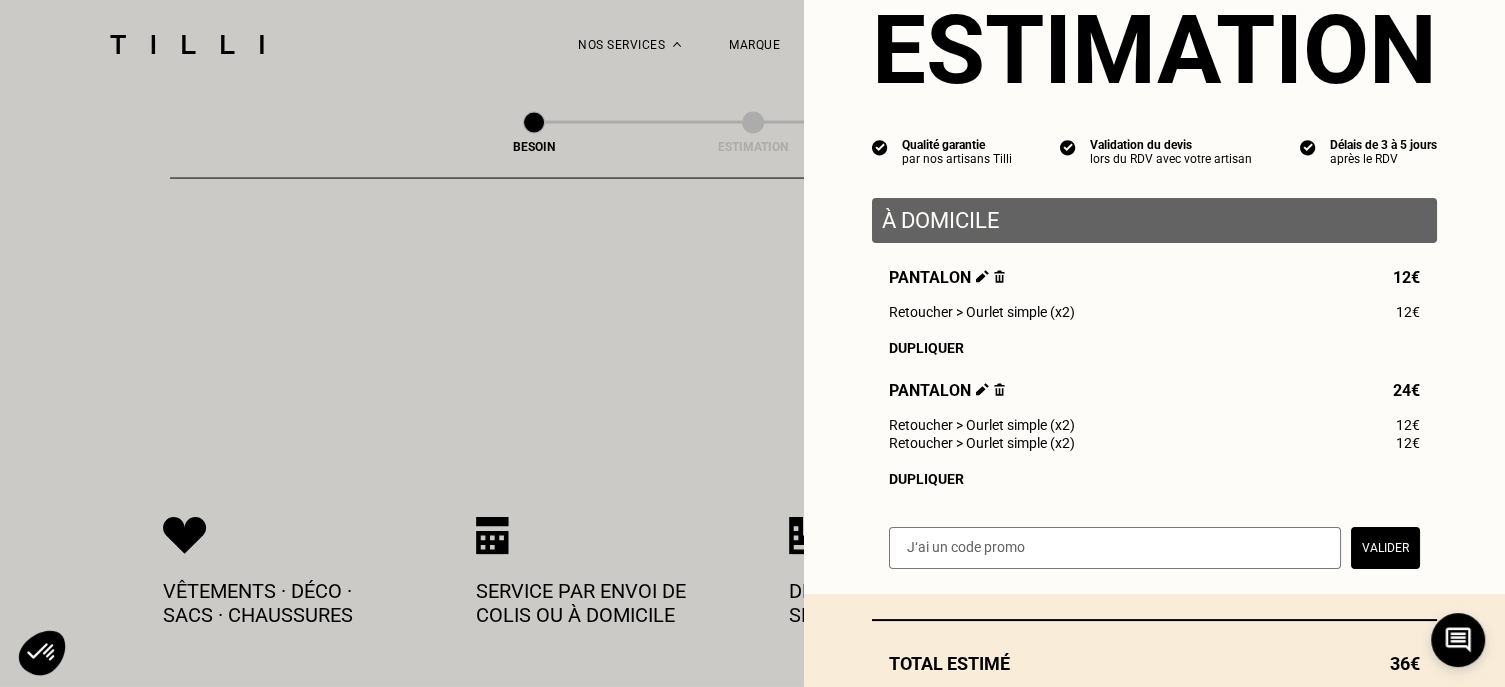 scroll, scrollTop: 200, scrollLeft: 0, axis: vertical 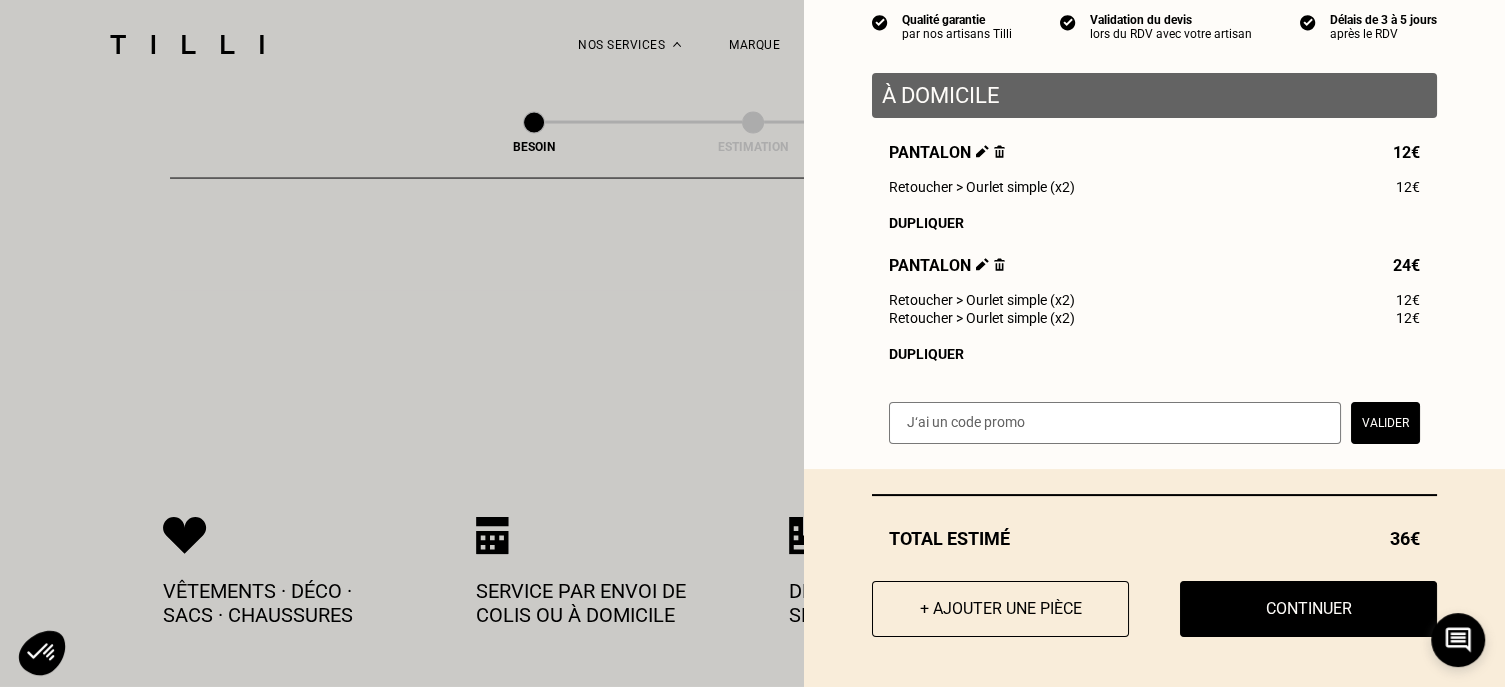click at bounding box center (999, 151) 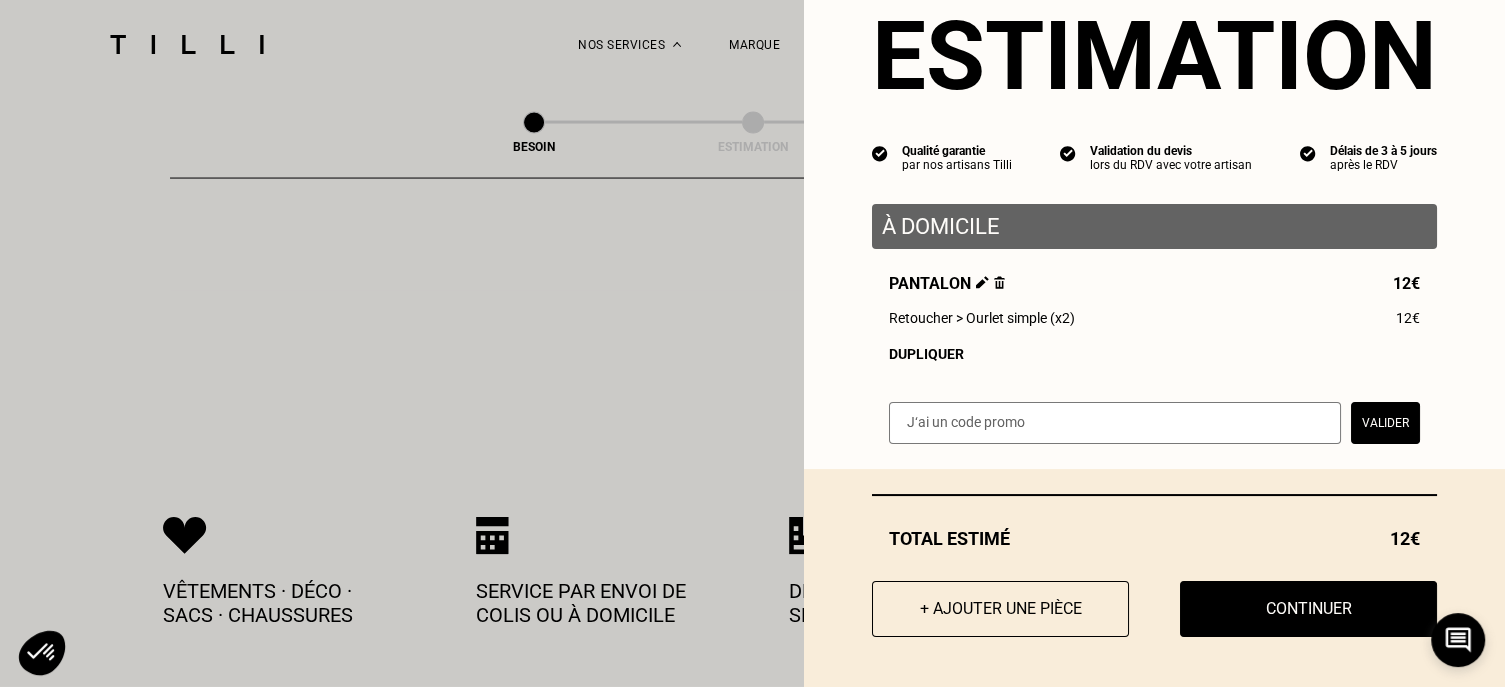 scroll, scrollTop: 70, scrollLeft: 0, axis: vertical 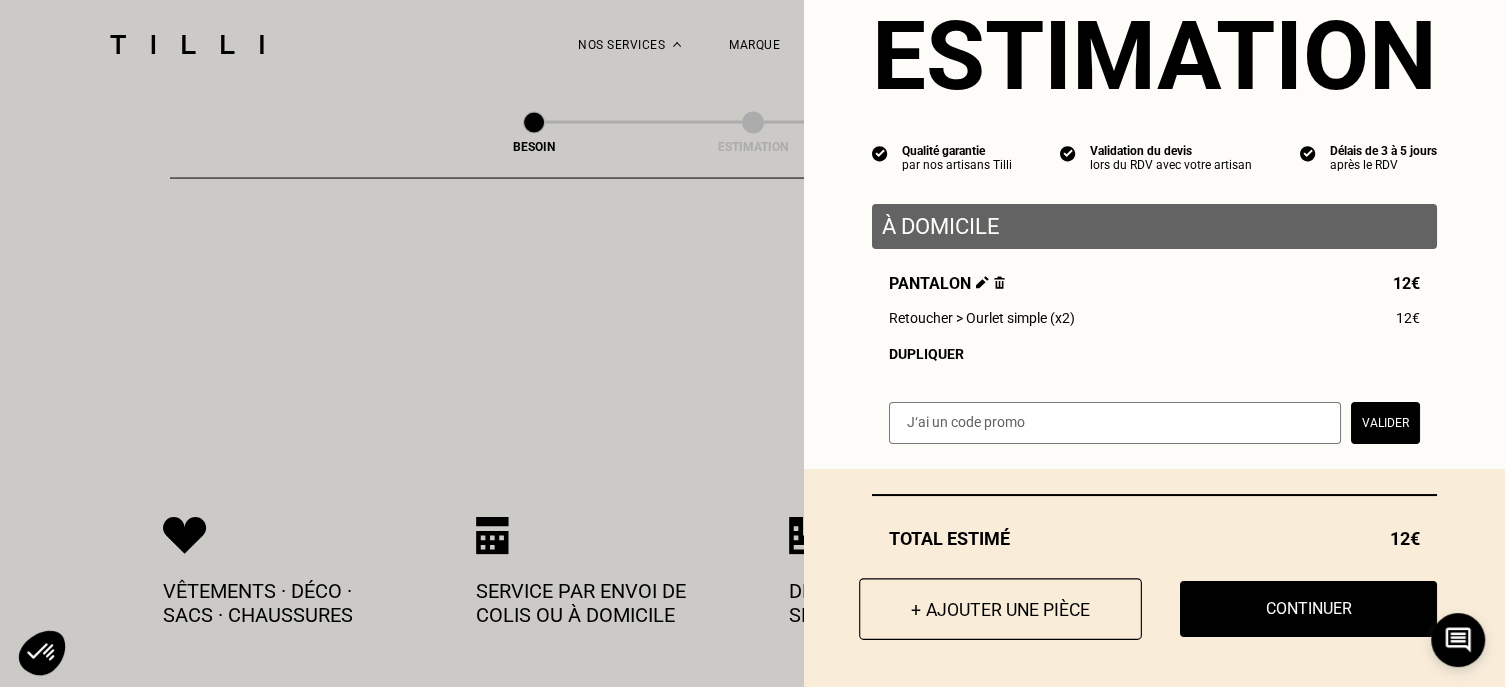 click on "+ Ajouter une pièce" at bounding box center [1000, 609] 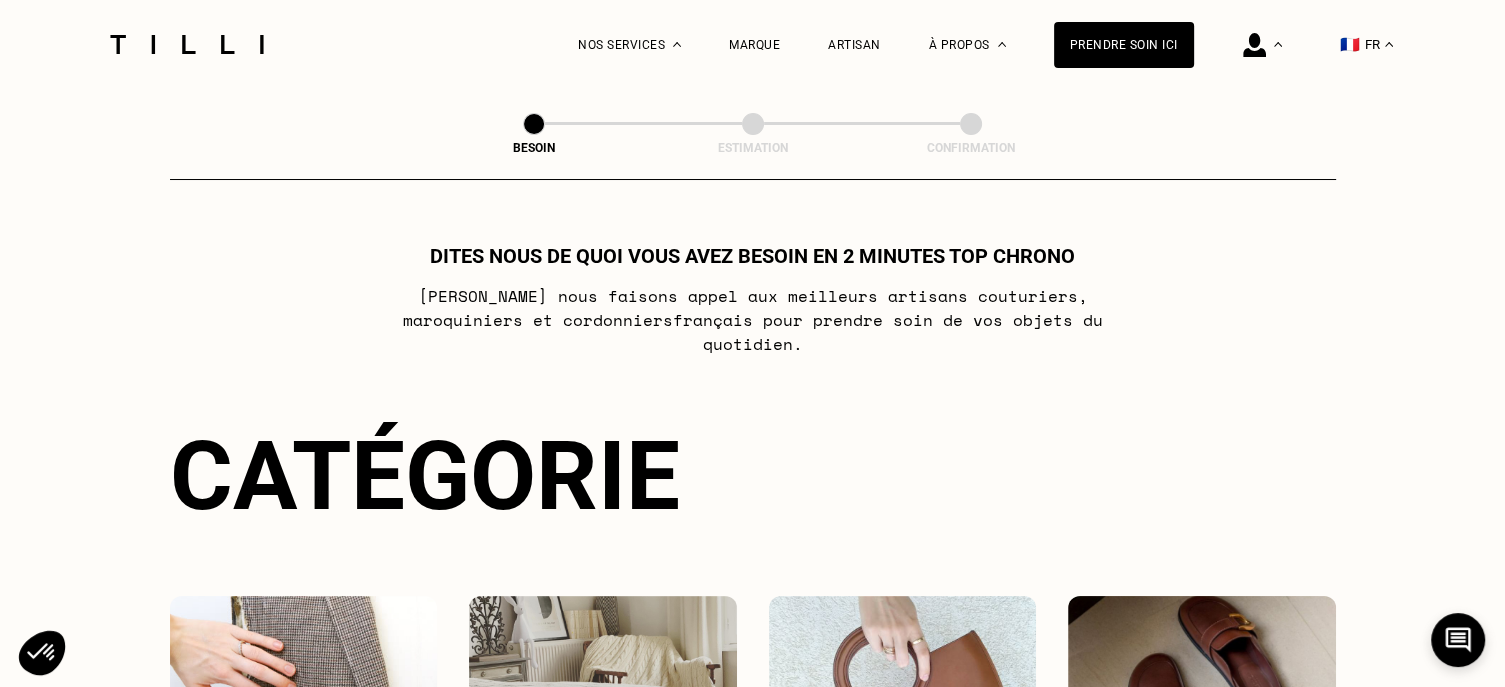 scroll, scrollTop: 400, scrollLeft: 0, axis: vertical 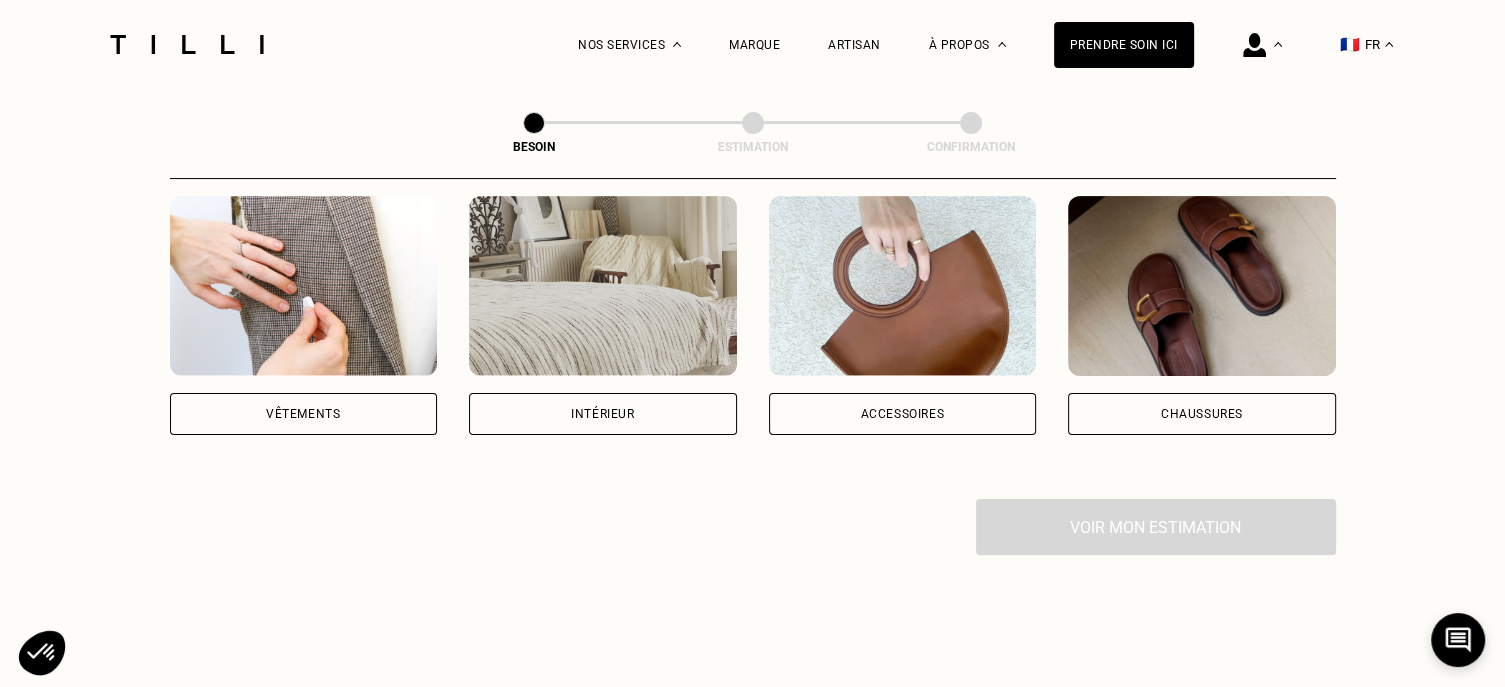 click on "Vêtements" at bounding box center [303, 414] 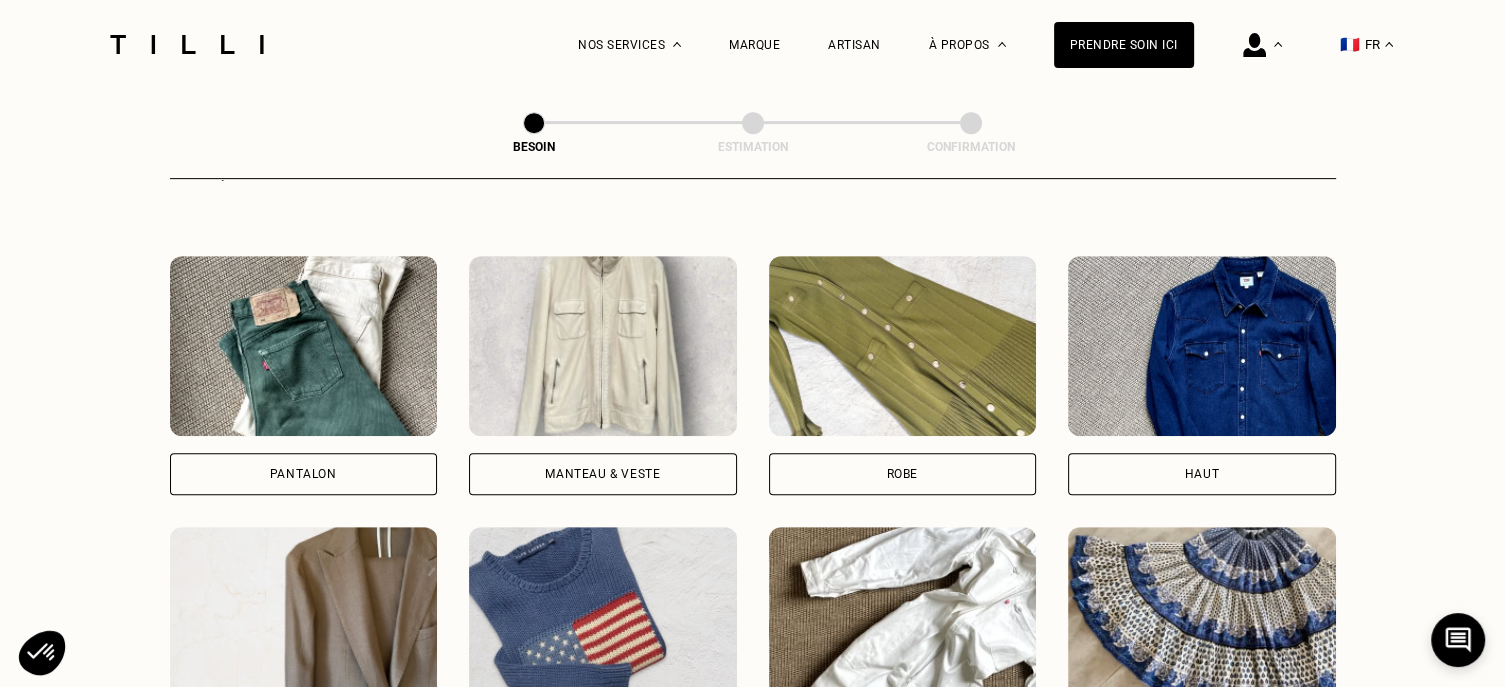 scroll, scrollTop: 952, scrollLeft: 0, axis: vertical 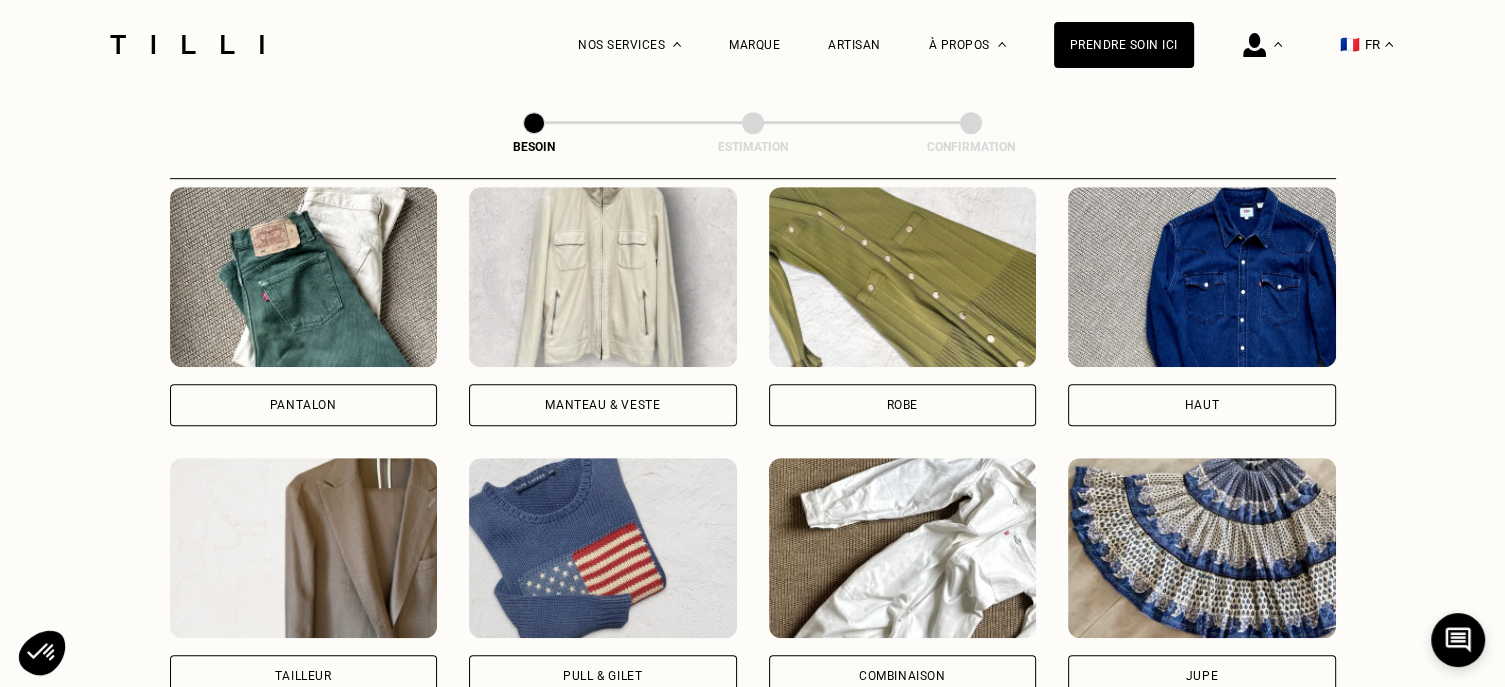 click on "Pantalon" at bounding box center [304, 405] 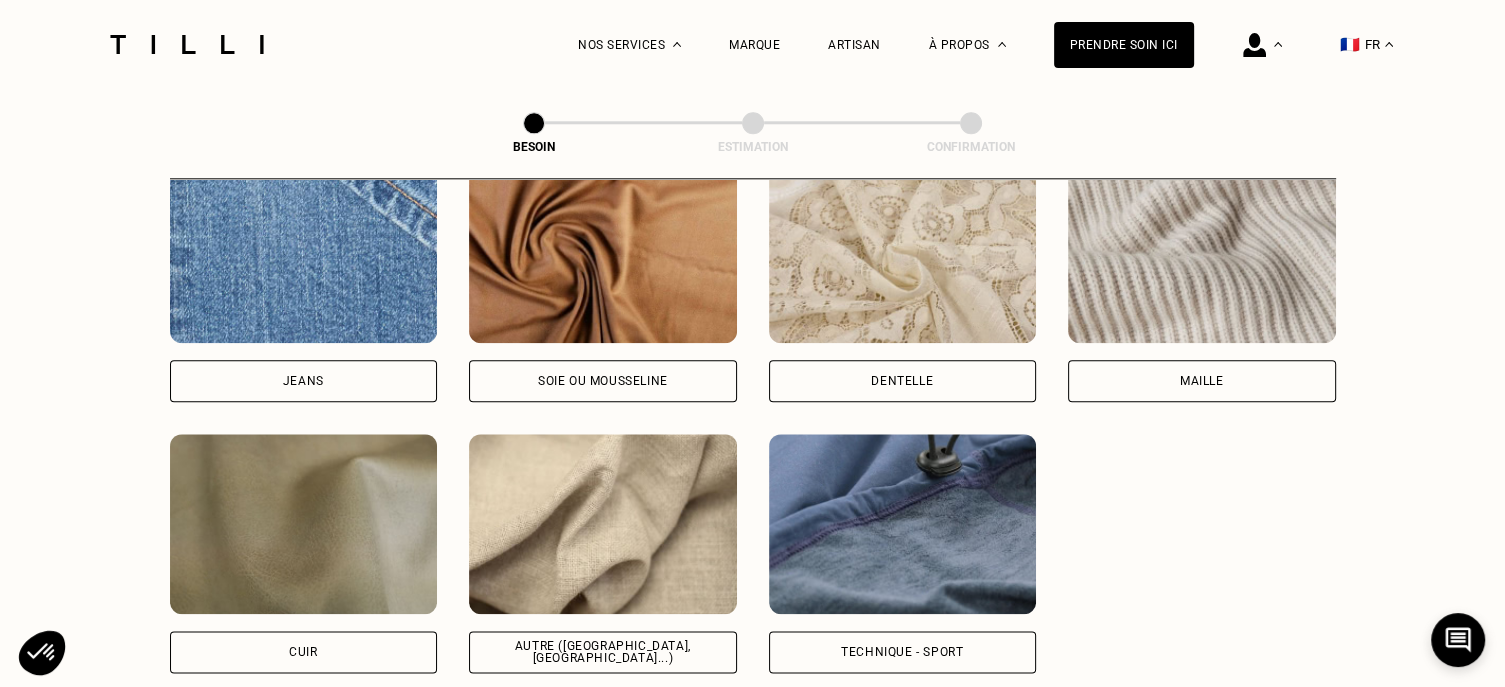 scroll, scrollTop: 2239, scrollLeft: 0, axis: vertical 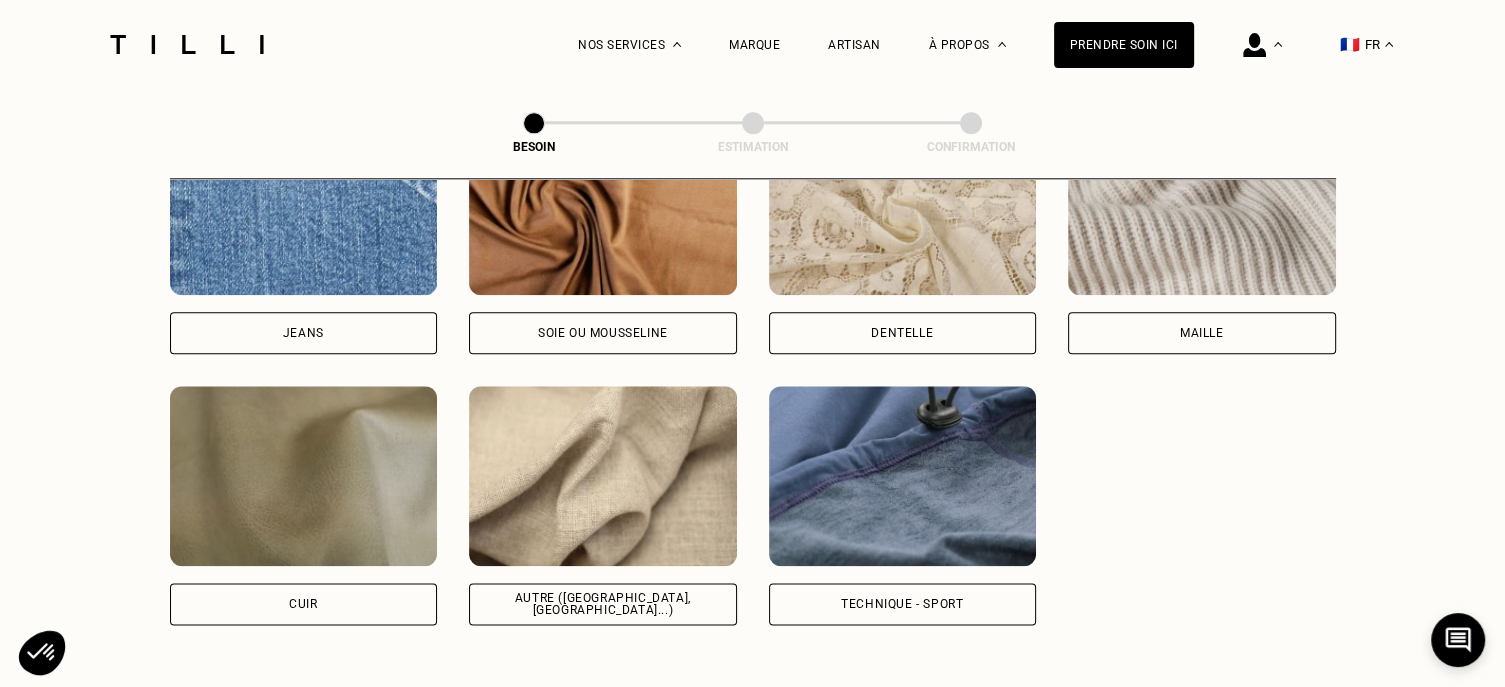 drag, startPoint x: 548, startPoint y: 591, endPoint x: 546, endPoint y: 579, distance: 12.165525 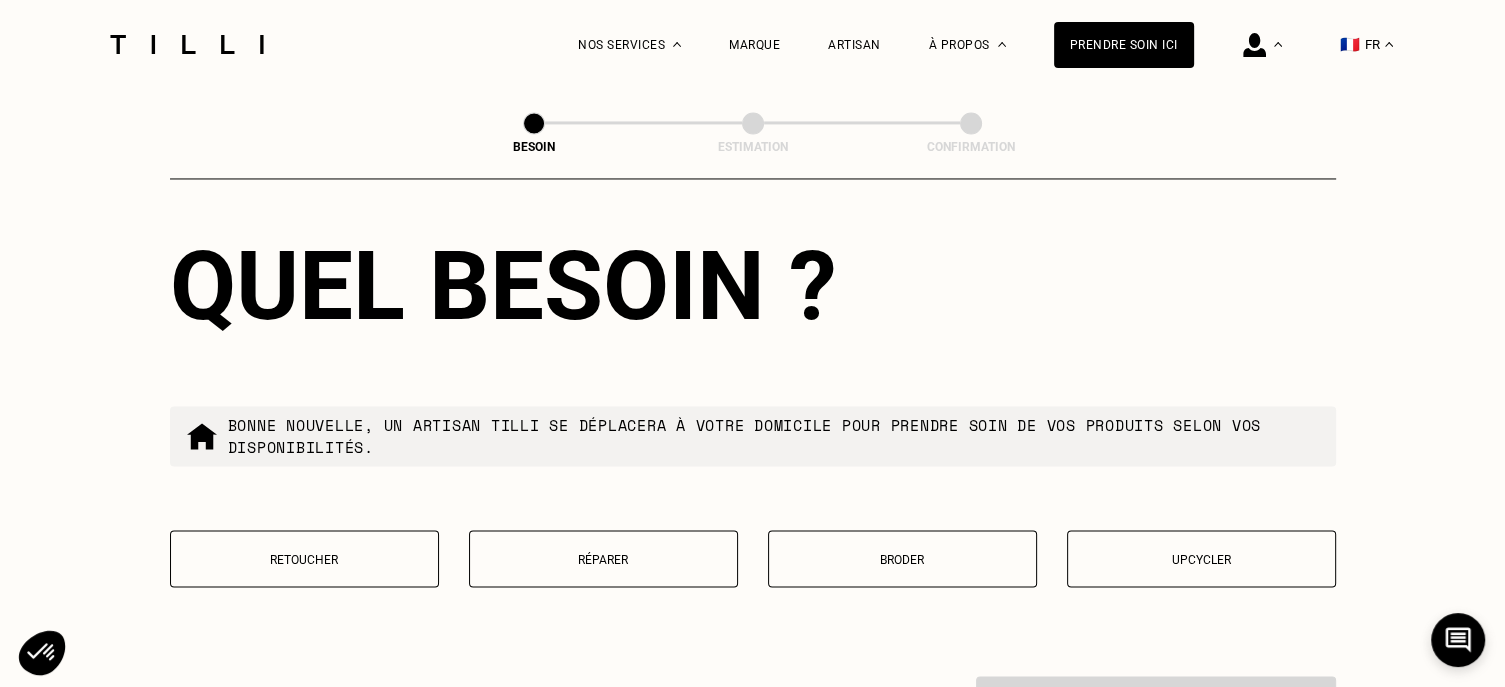 scroll, scrollTop: 3386, scrollLeft: 0, axis: vertical 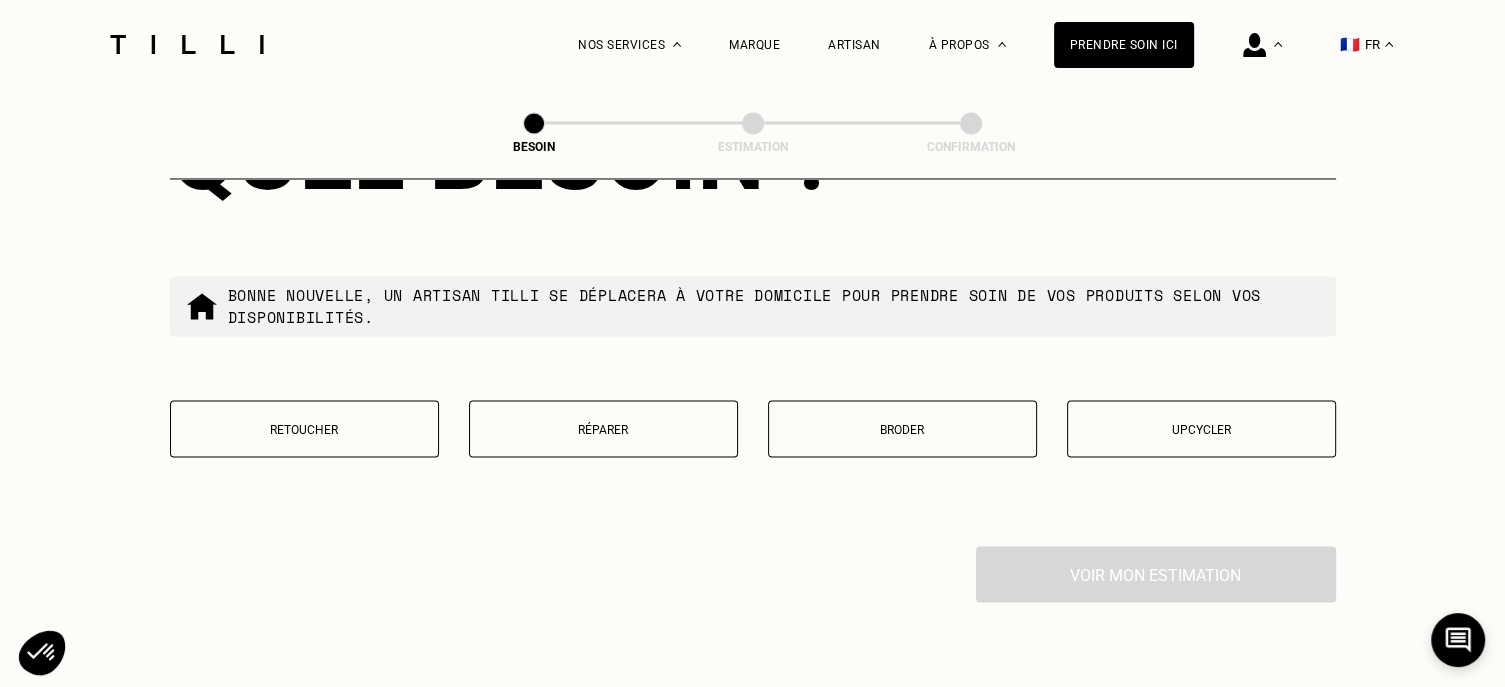 click on "Retoucher" at bounding box center (304, 428) 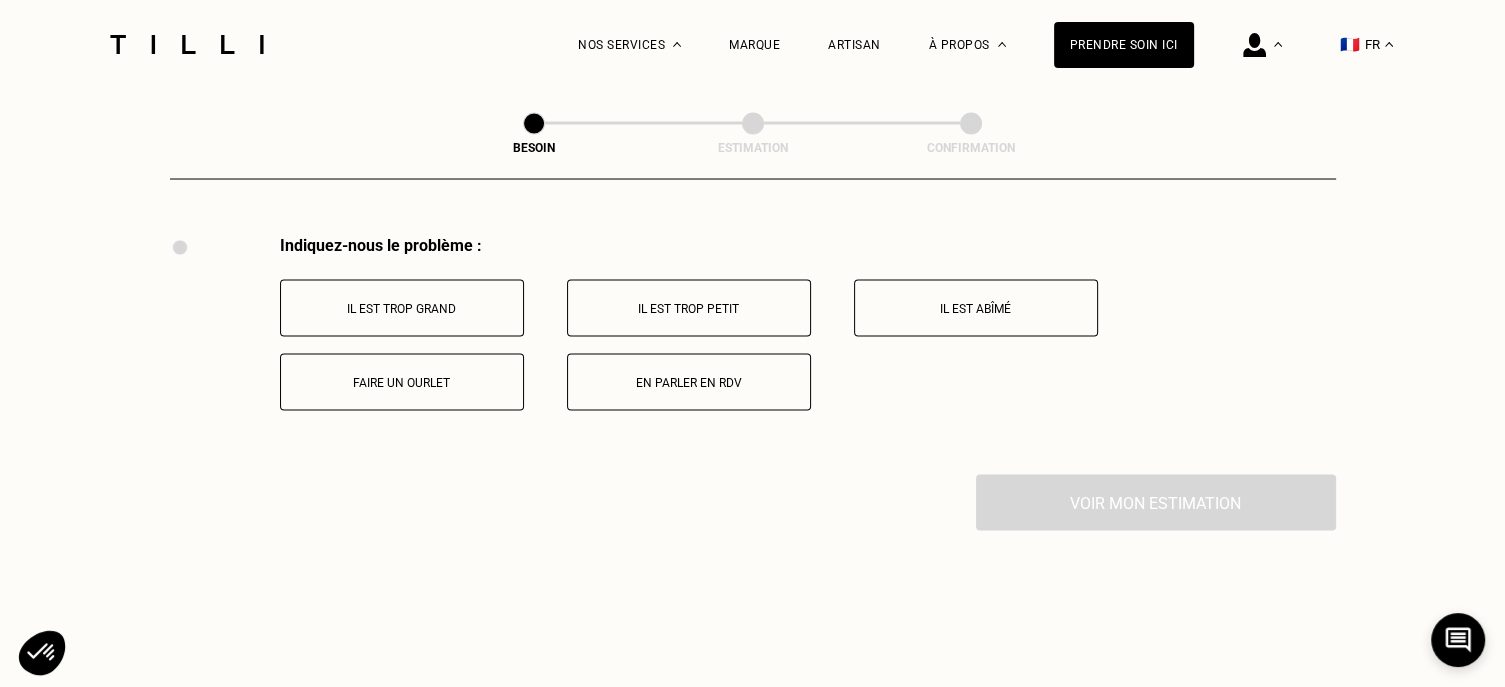 scroll, scrollTop: 3727, scrollLeft: 0, axis: vertical 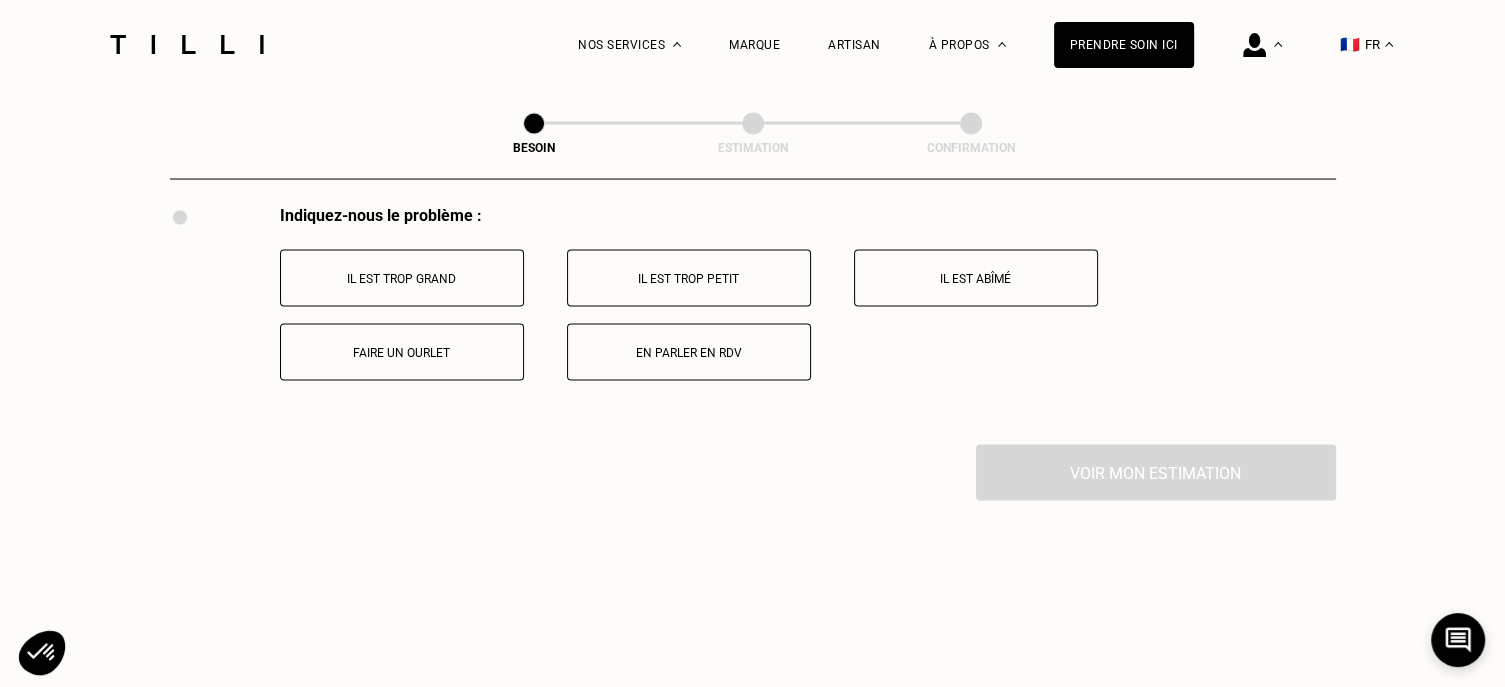 click on "Faire un ourlet" at bounding box center (402, 351) 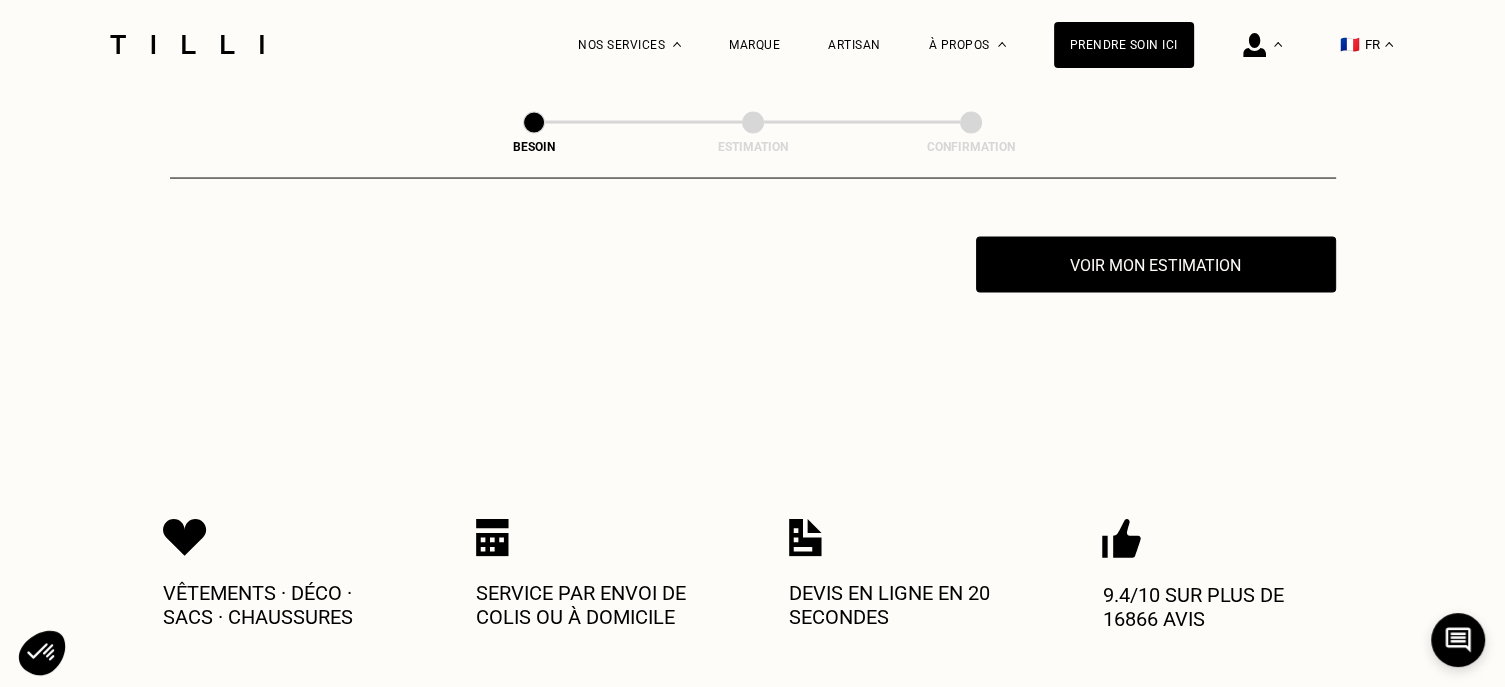 scroll, scrollTop: 3936, scrollLeft: 0, axis: vertical 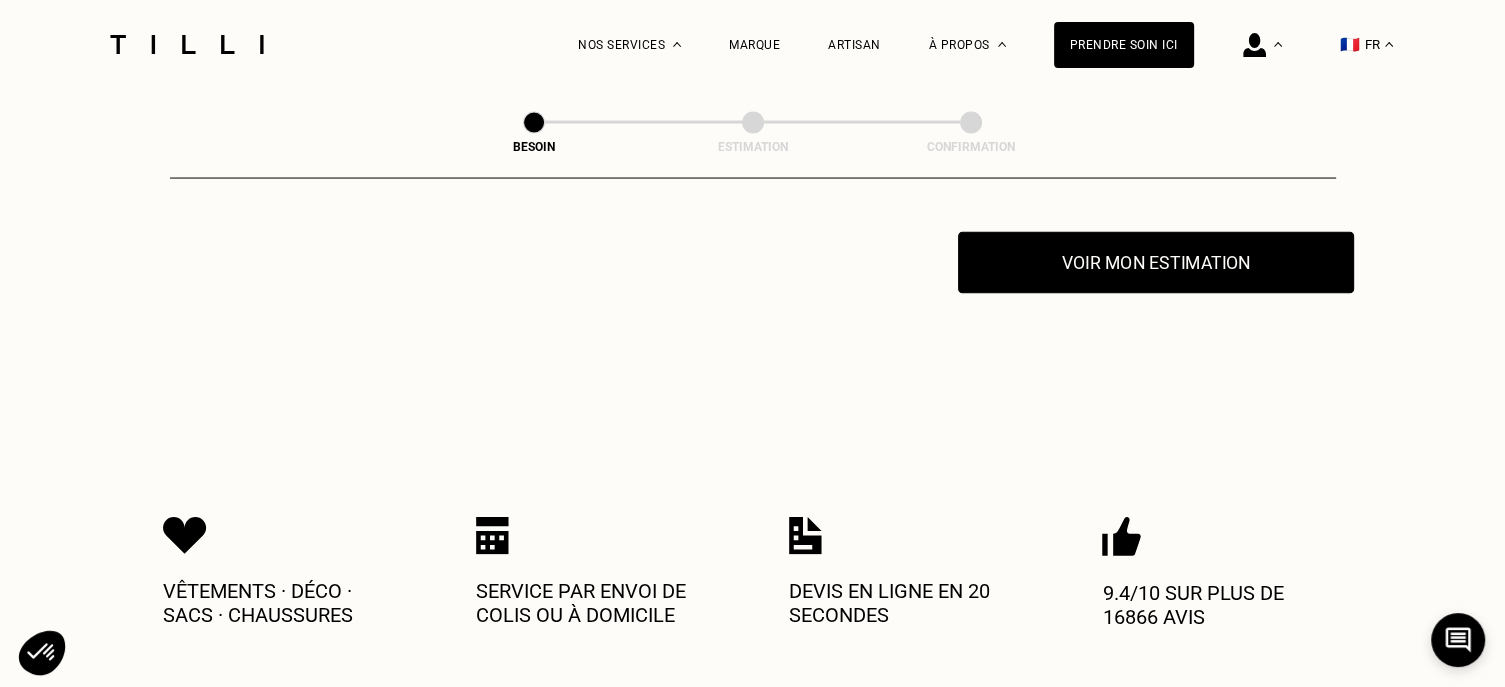 click on "Voir mon estimation" at bounding box center [1156, 263] 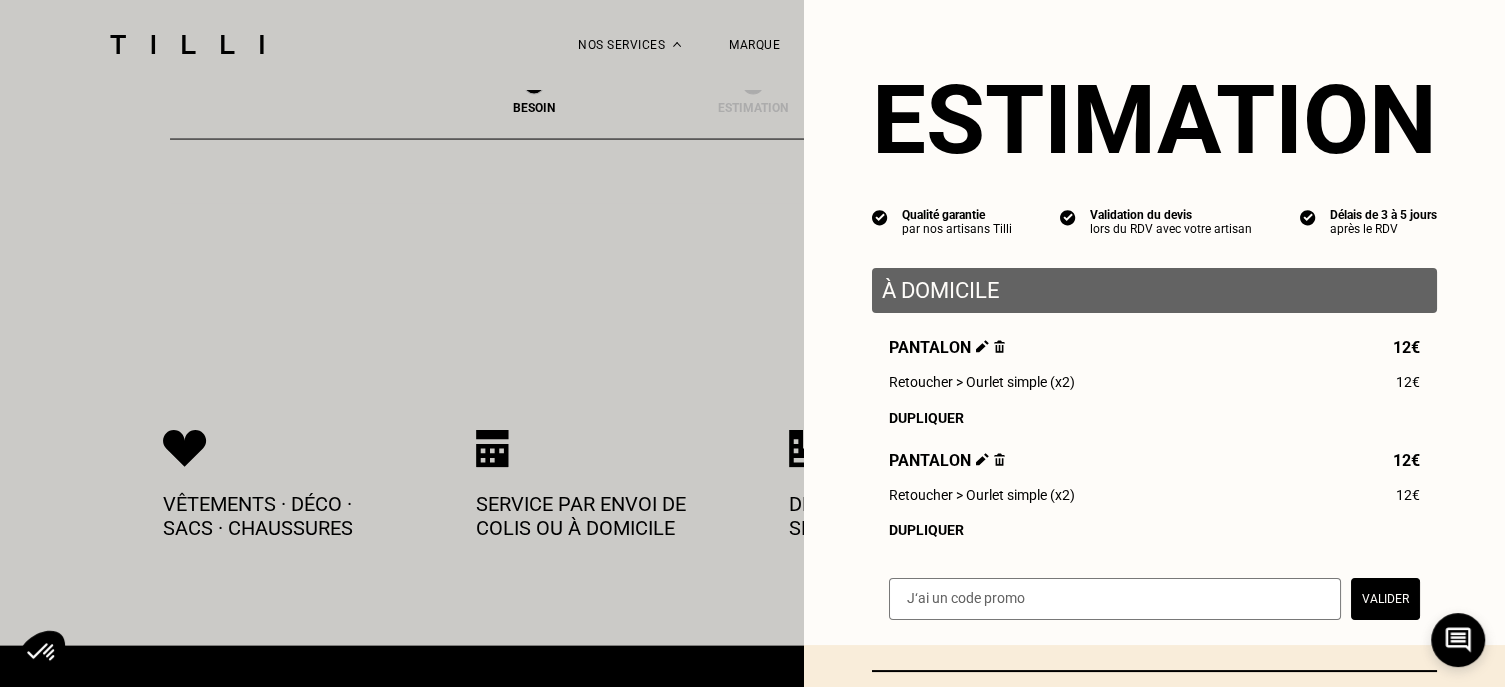scroll, scrollTop: 4236, scrollLeft: 0, axis: vertical 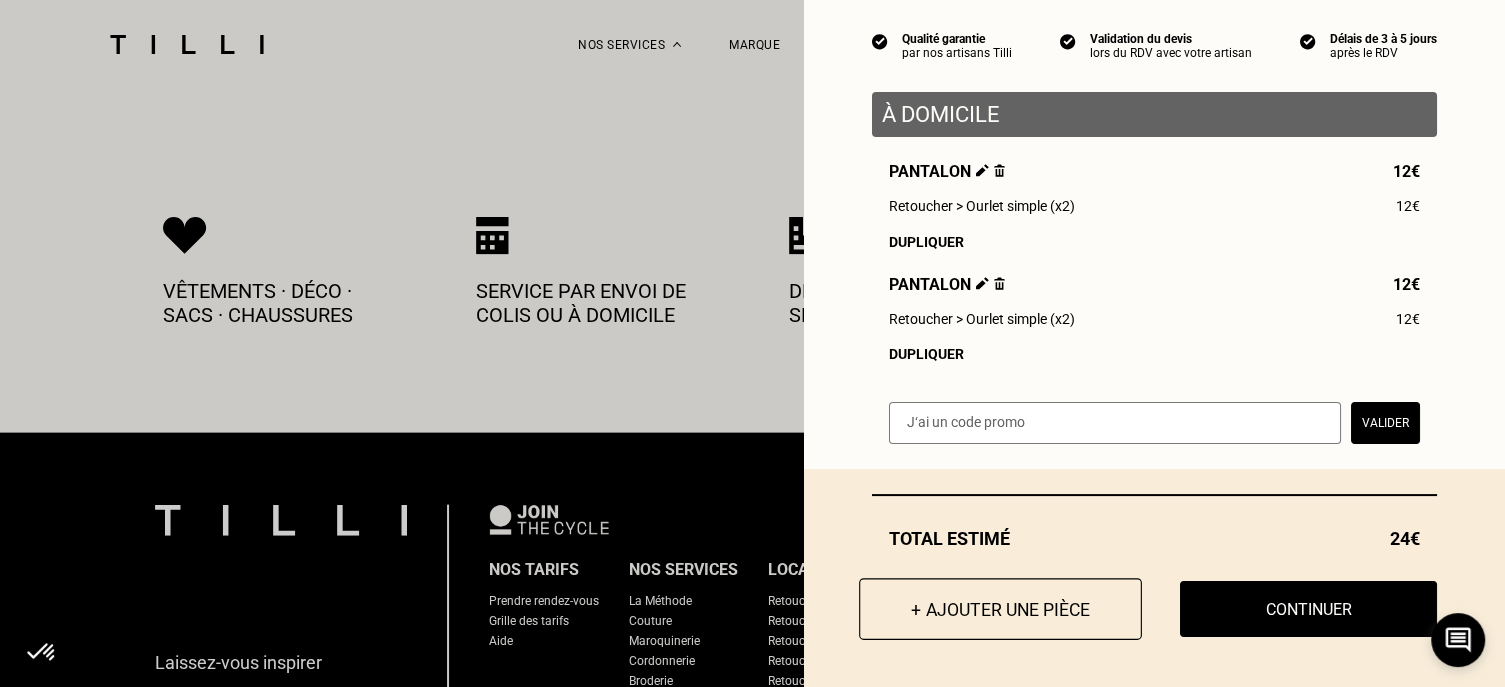 click on "+ Ajouter une pièce" at bounding box center (1000, 609) 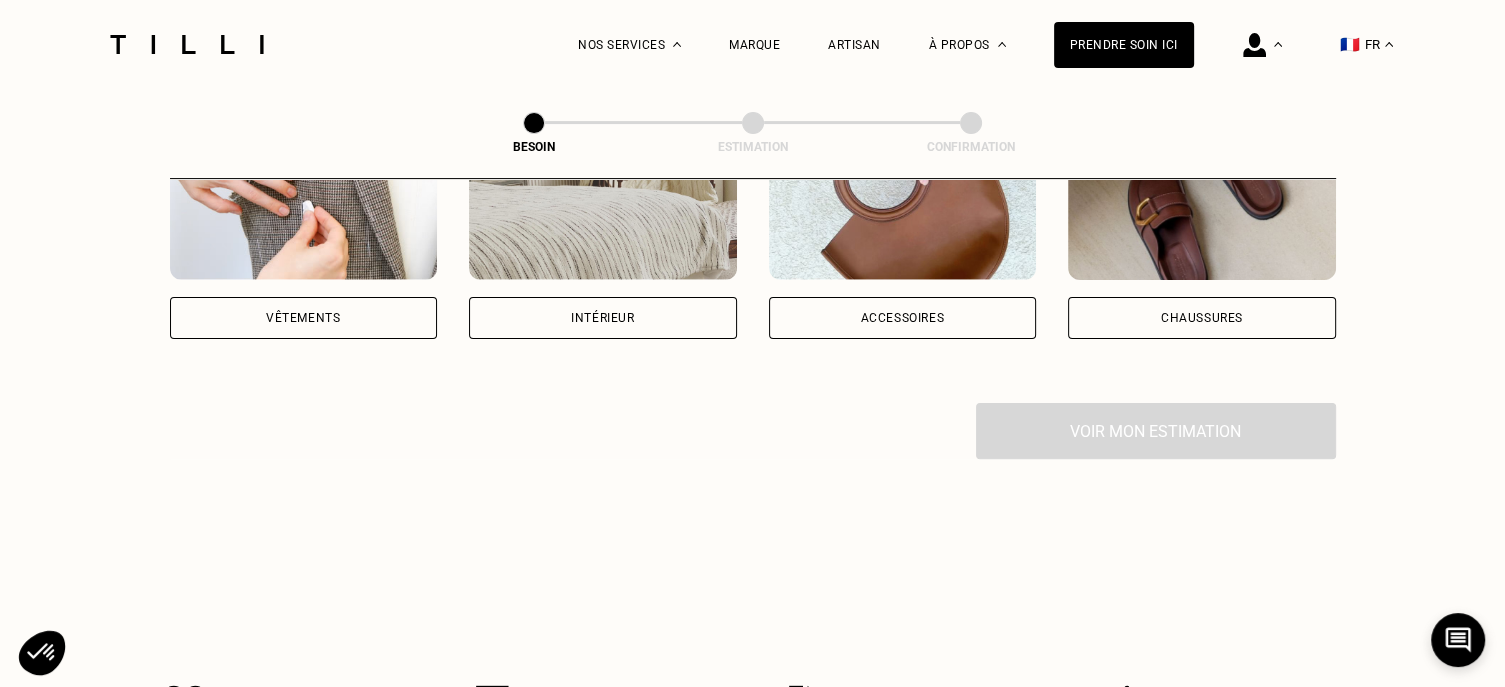 scroll, scrollTop: 500, scrollLeft: 0, axis: vertical 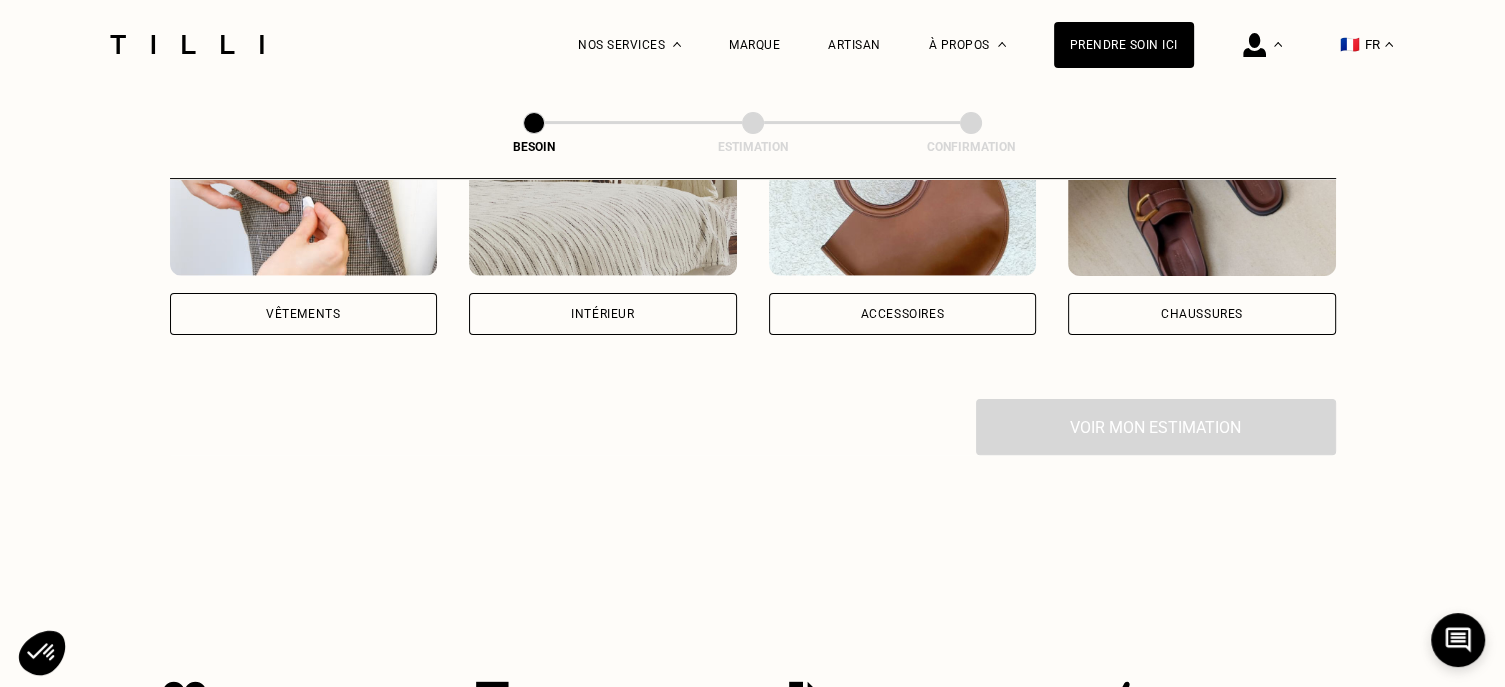 click on "Vêtements" at bounding box center (304, 314) 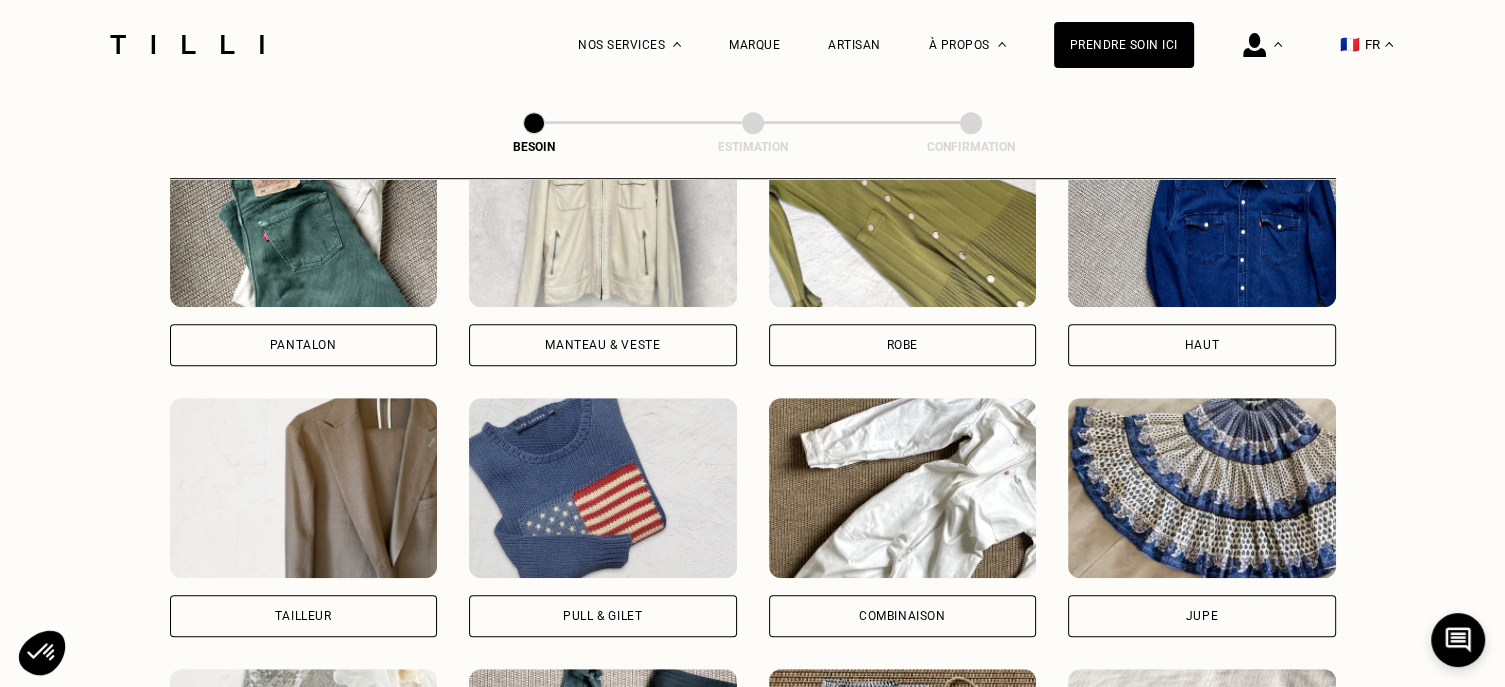 scroll, scrollTop: 1014, scrollLeft: 0, axis: vertical 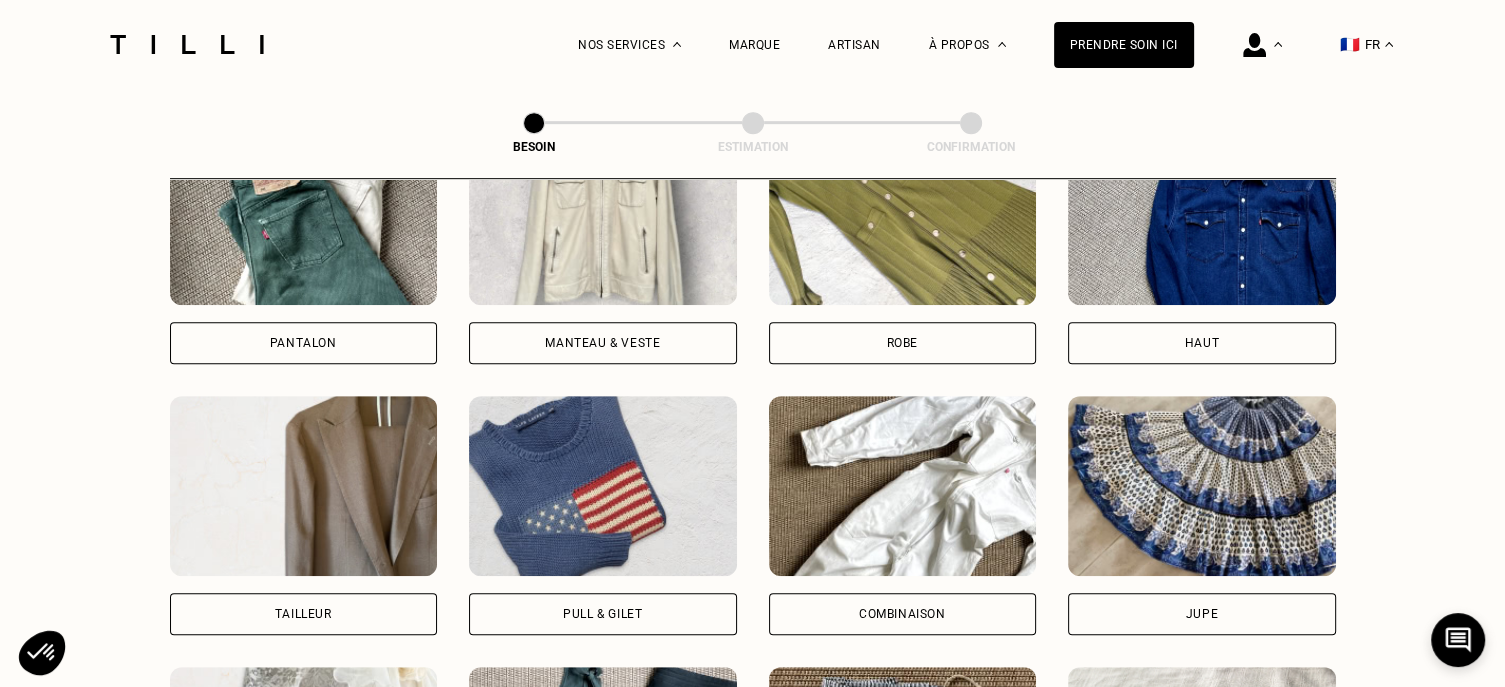 click on "Pantalon" at bounding box center (304, 343) 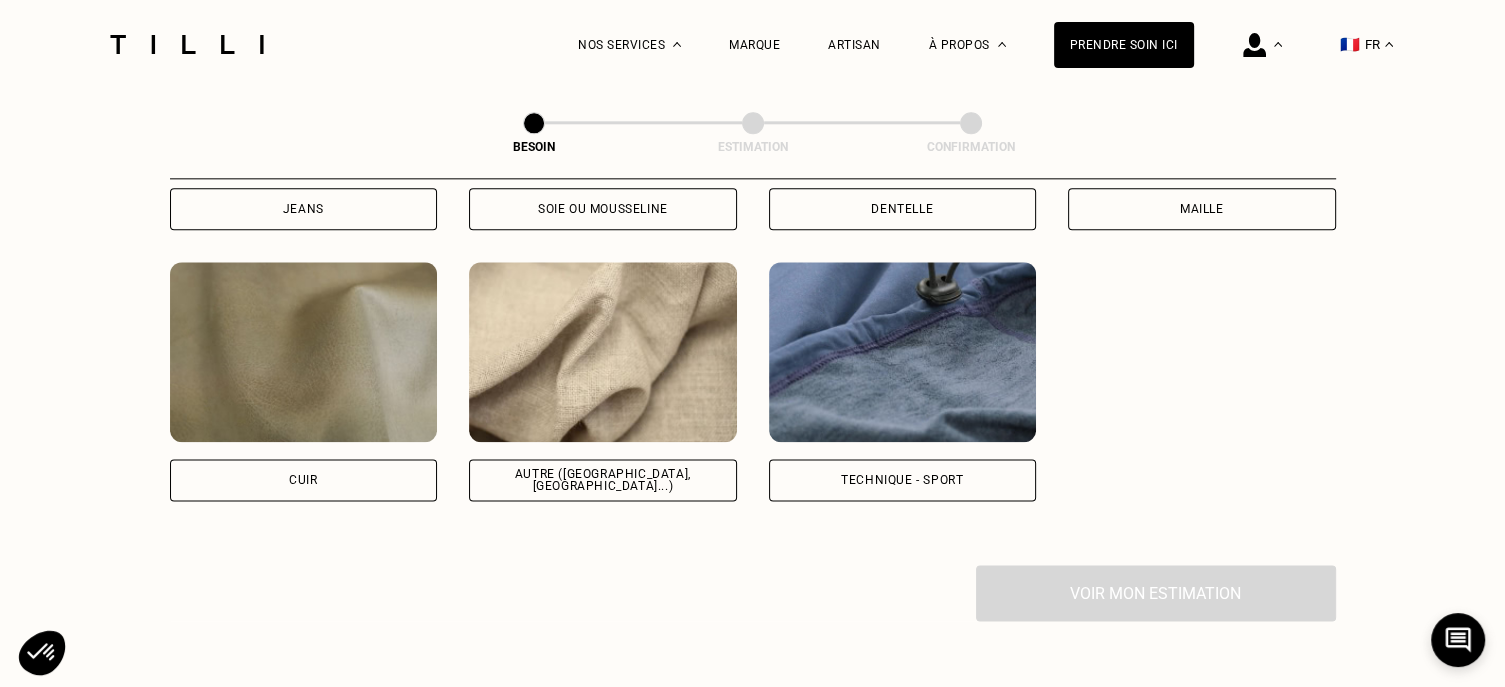 scroll, scrollTop: 2396, scrollLeft: 0, axis: vertical 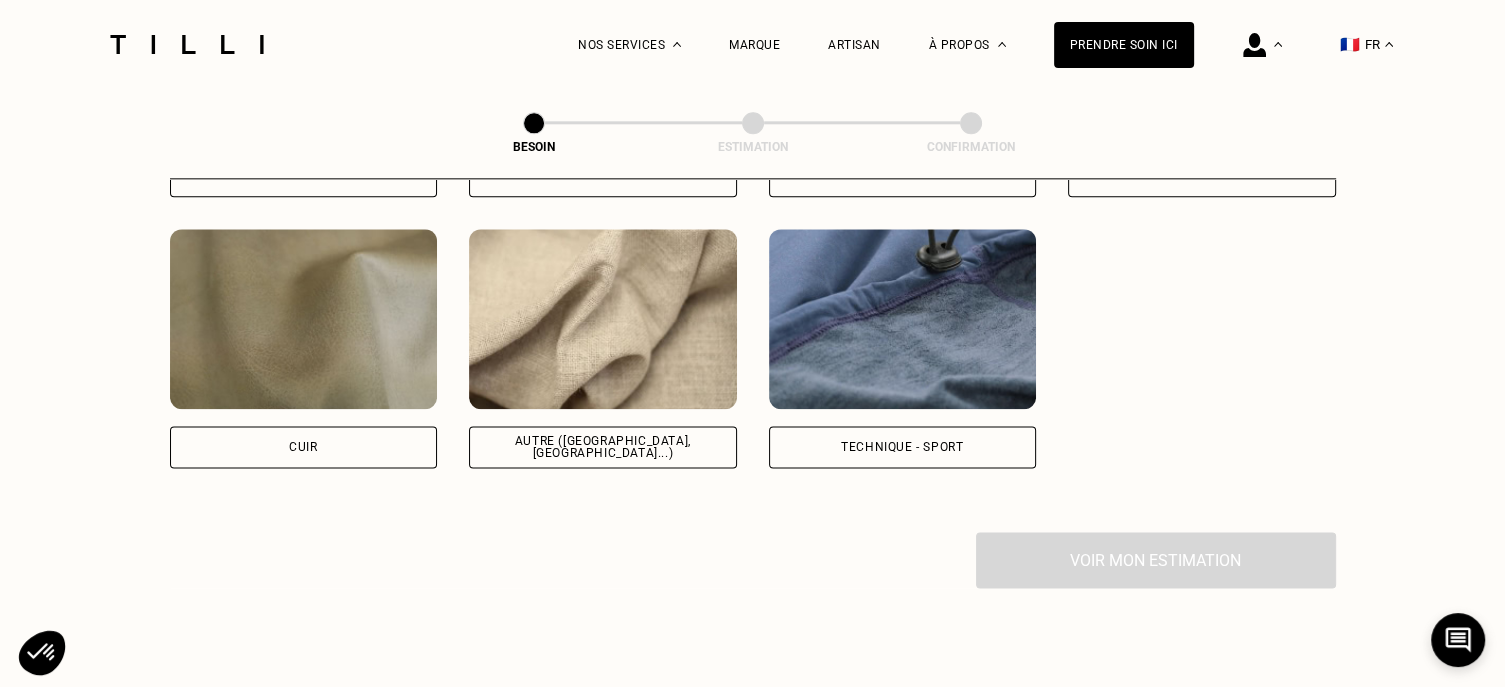 click on "Autre ([GEOGRAPHIC_DATA], [GEOGRAPHIC_DATA]...)" at bounding box center (603, 447) 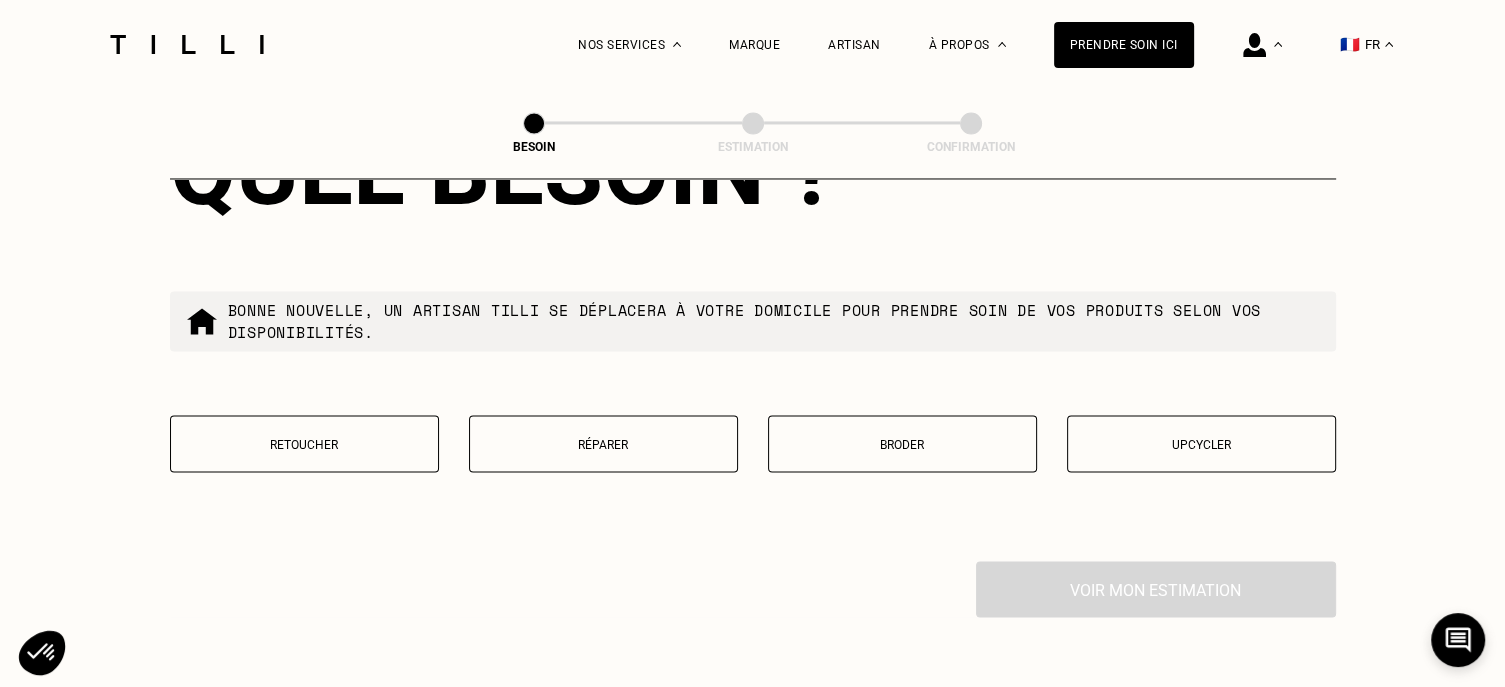scroll, scrollTop: 3372, scrollLeft: 0, axis: vertical 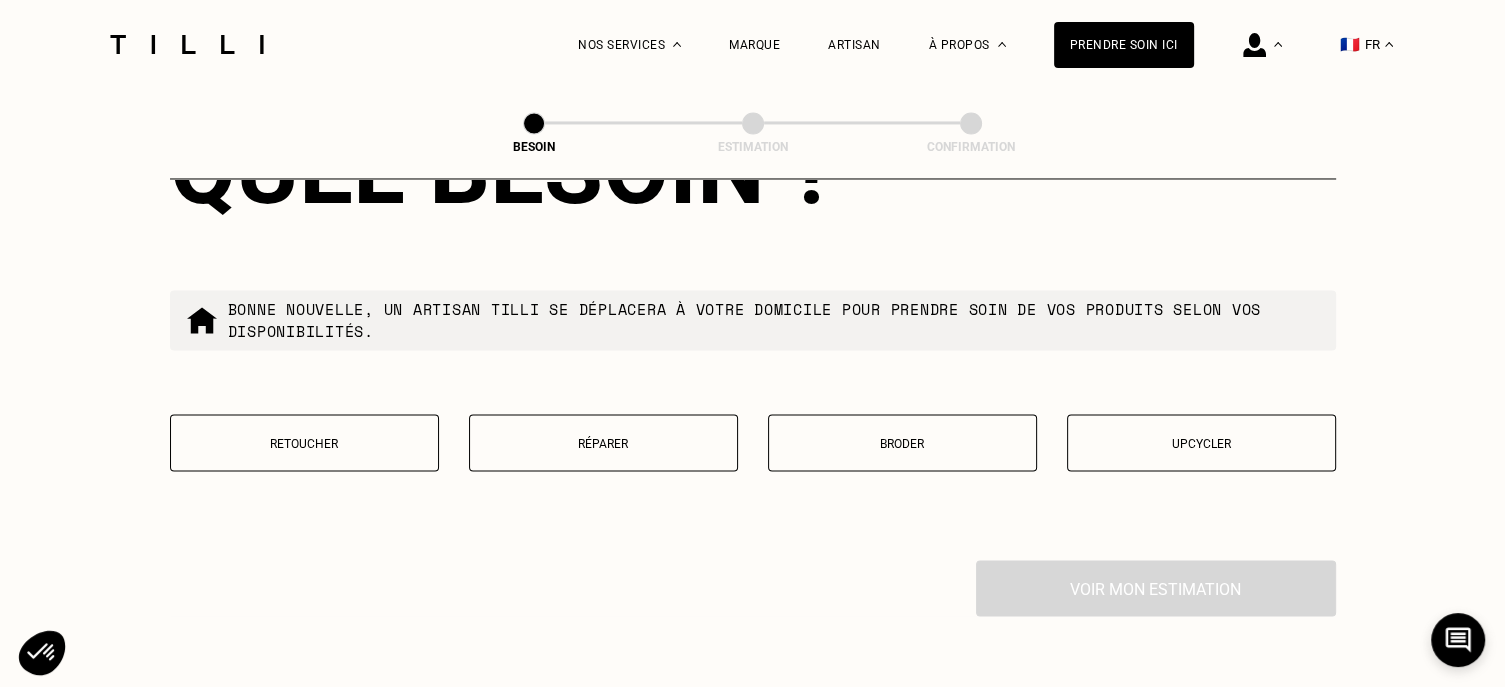 click on "Retoucher" at bounding box center [304, 443] 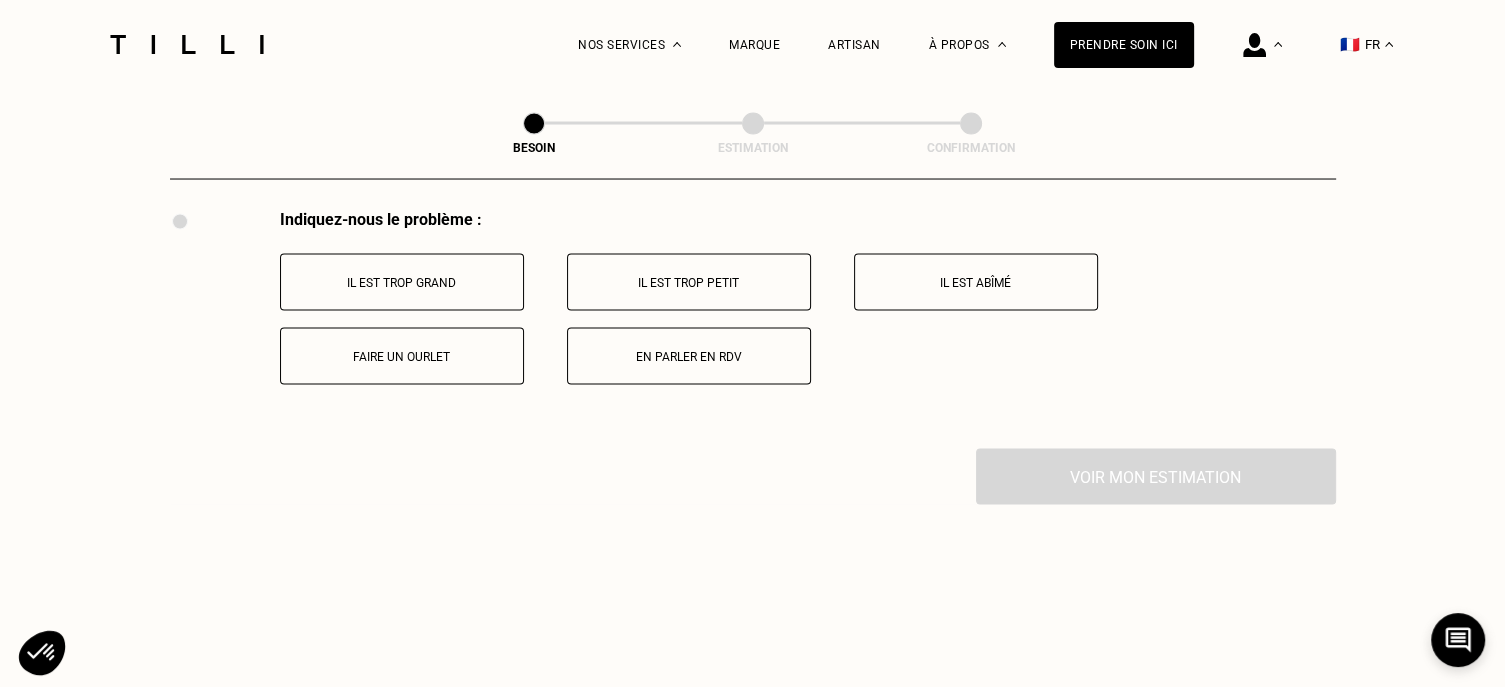scroll, scrollTop: 3797, scrollLeft: 0, axis: vertical 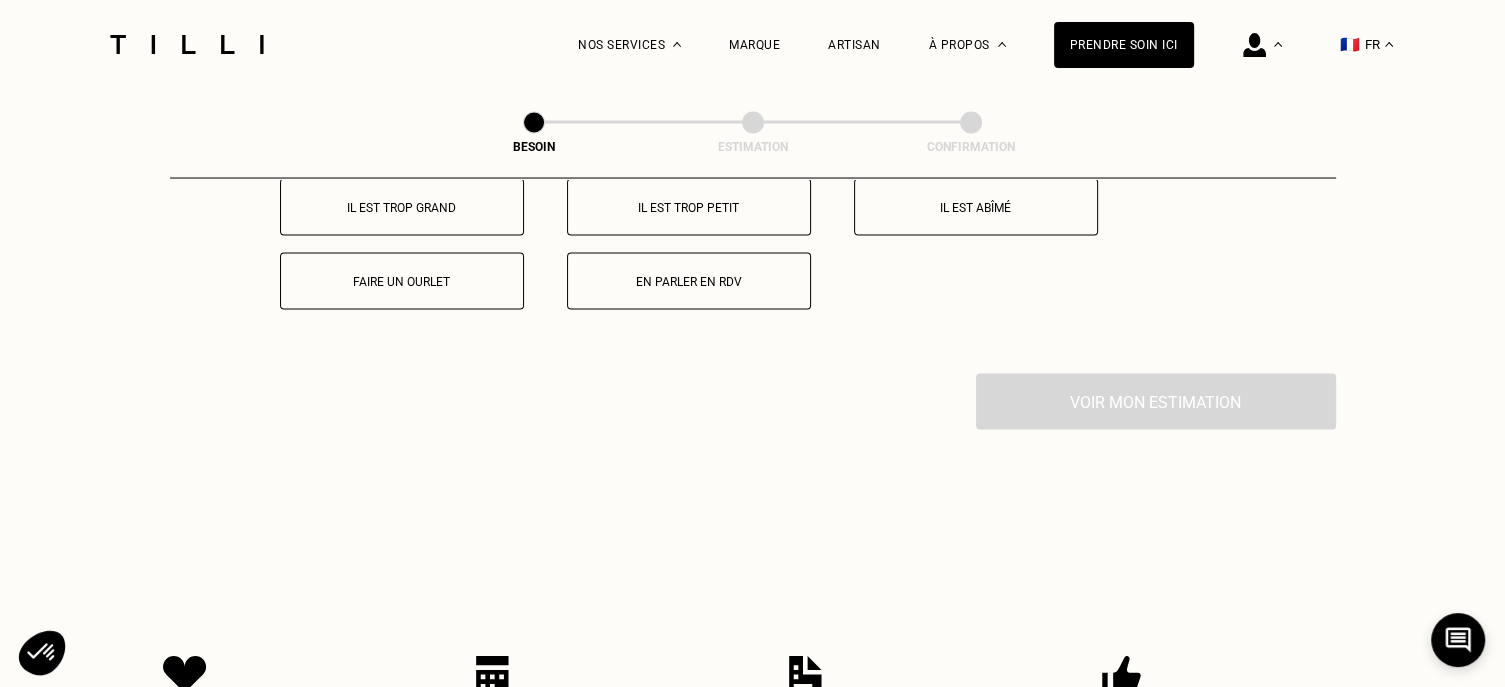 click on "Faire un ourlet" at bounding box center [402, 281] 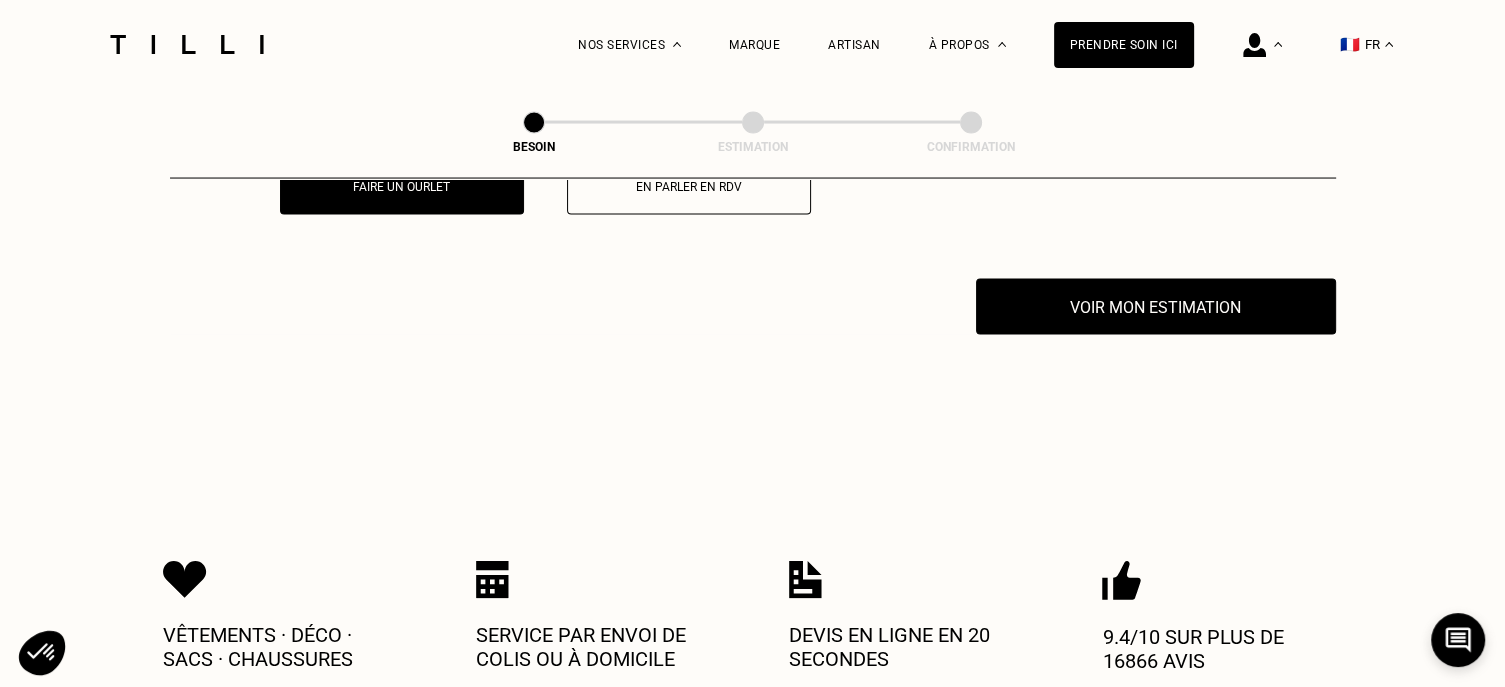 scroll, scrollTop: 3936, scrollLeft: 0, axis: vertical 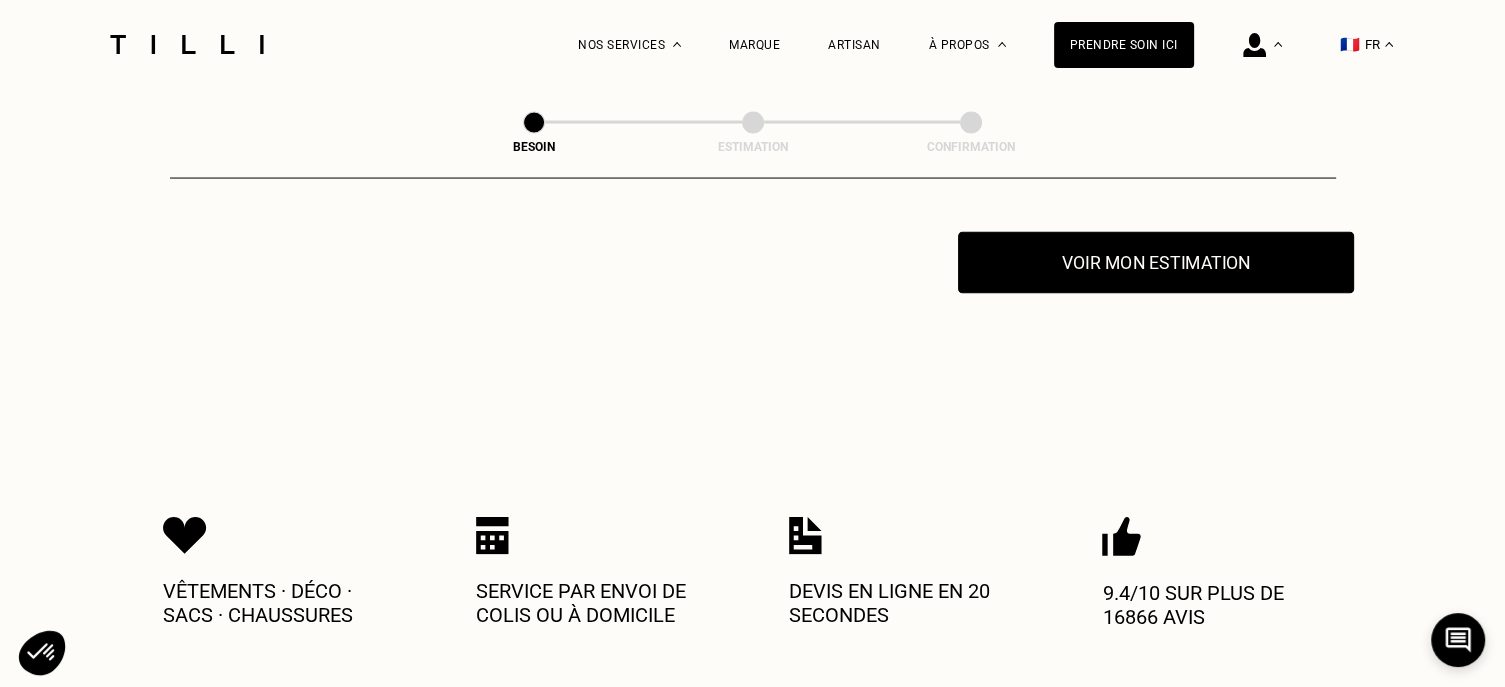 click on "Voir mon estimation" at bounding box center [1156, 263] 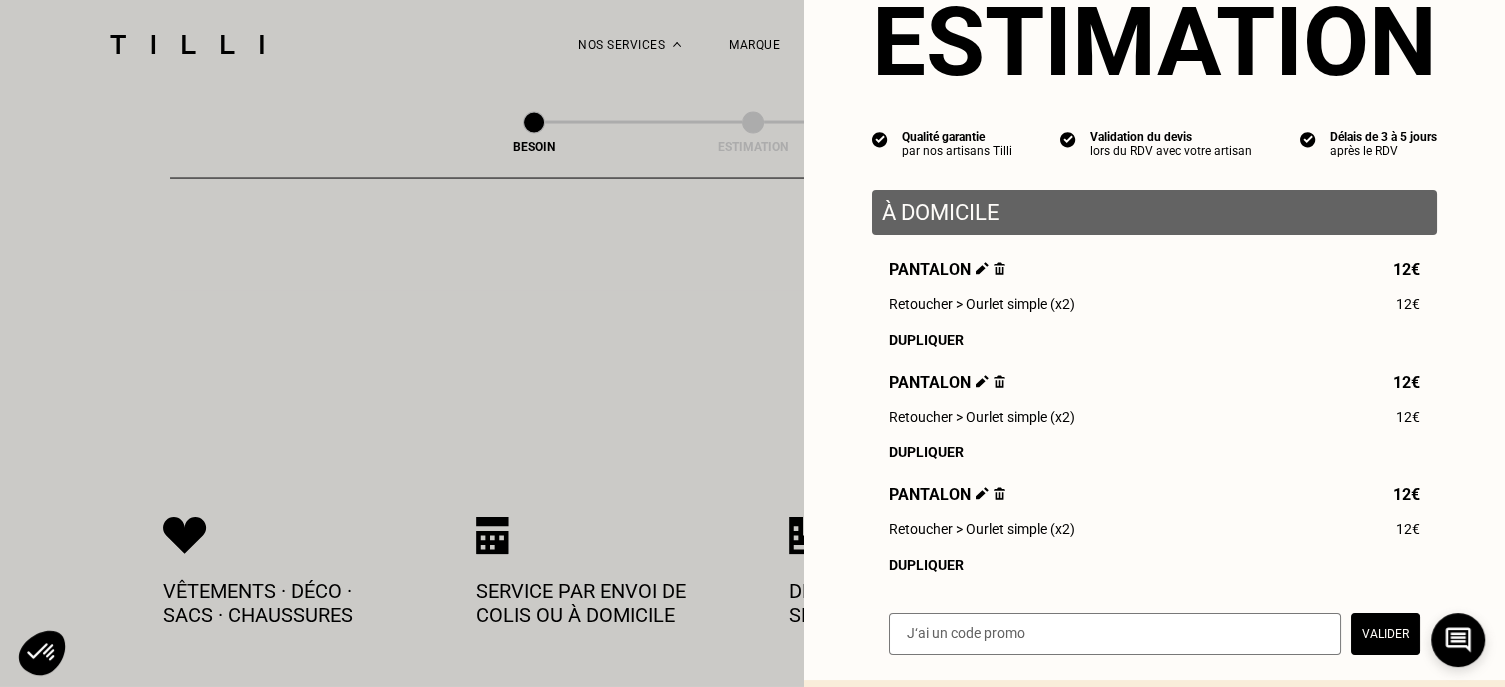scroll, scrollTop: 299, scrollLeft: 0, axis: vertical 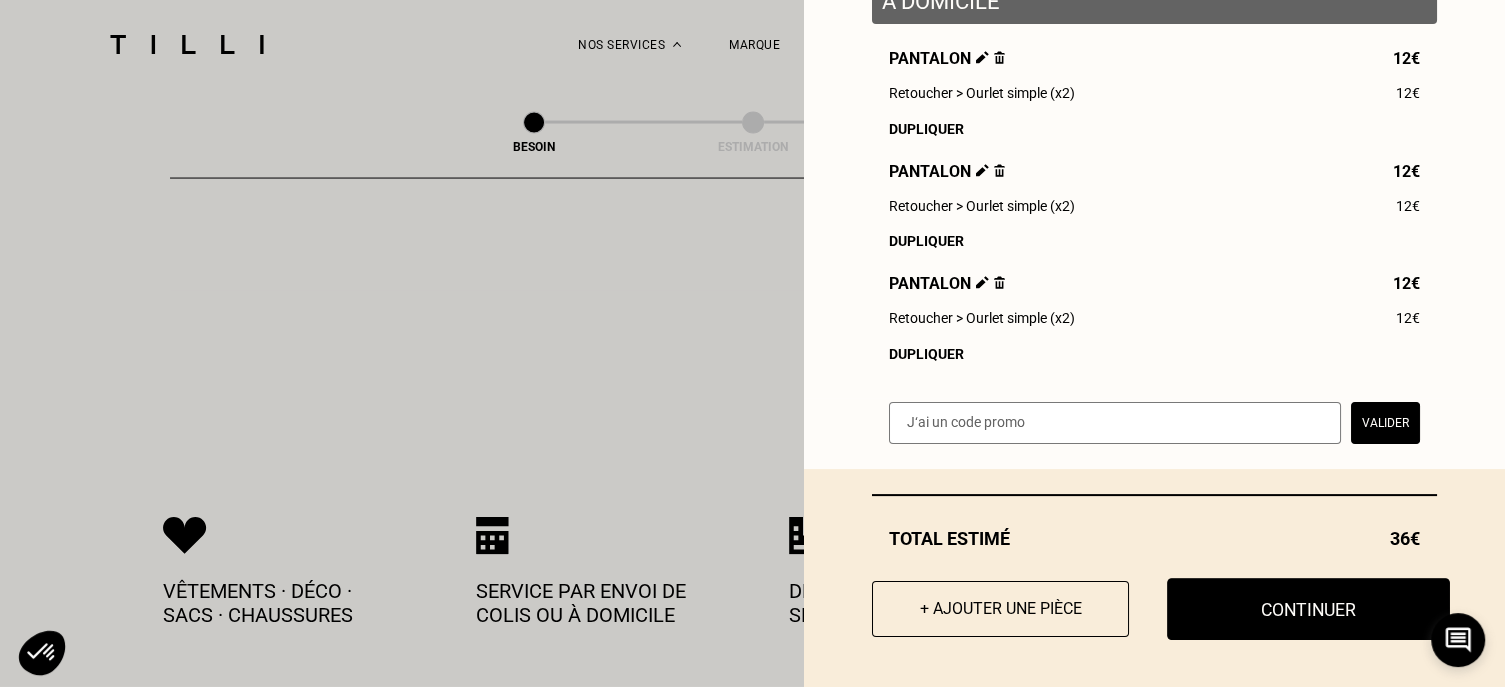 click on "Continuer" at bounding box center [1308, 609] 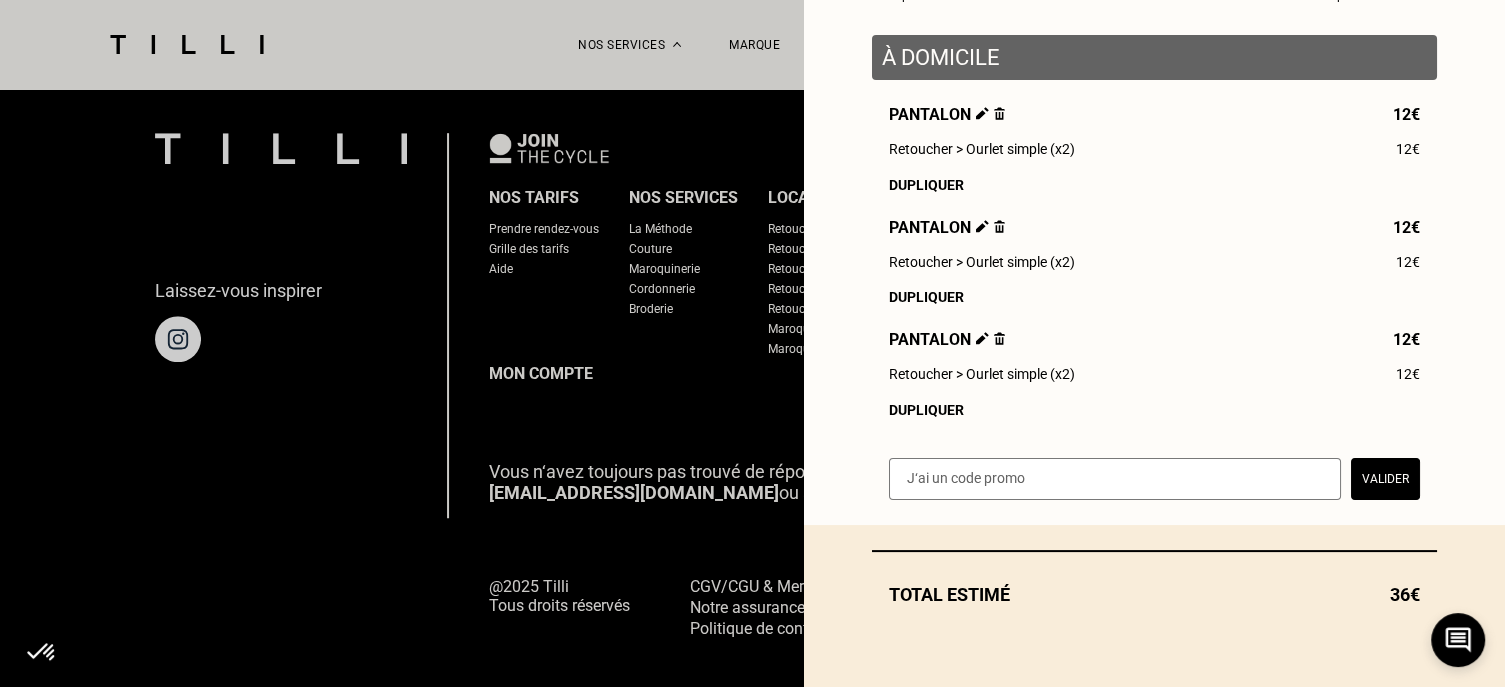 scroll, scrollTop: 243, scrollLeft: 0, axis: vertical 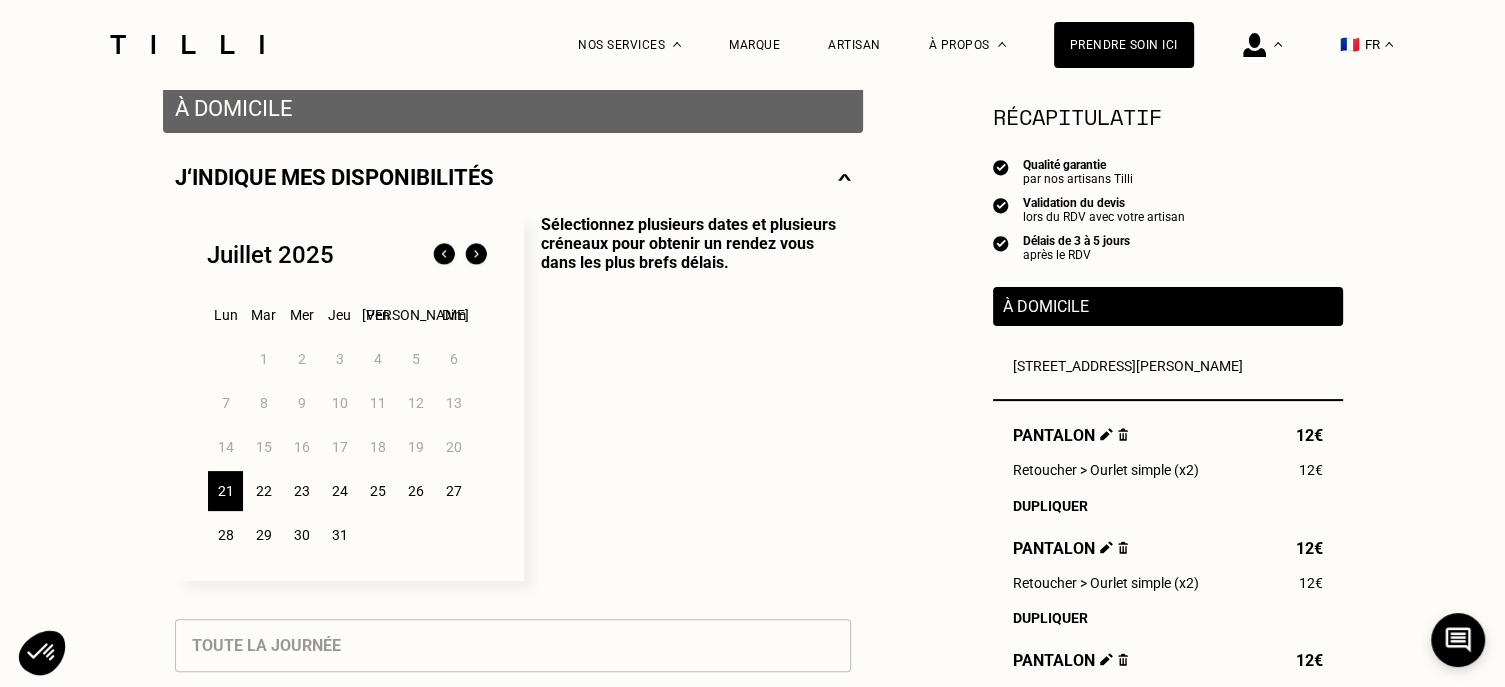 click on "23" at bounding box center [301, 491] 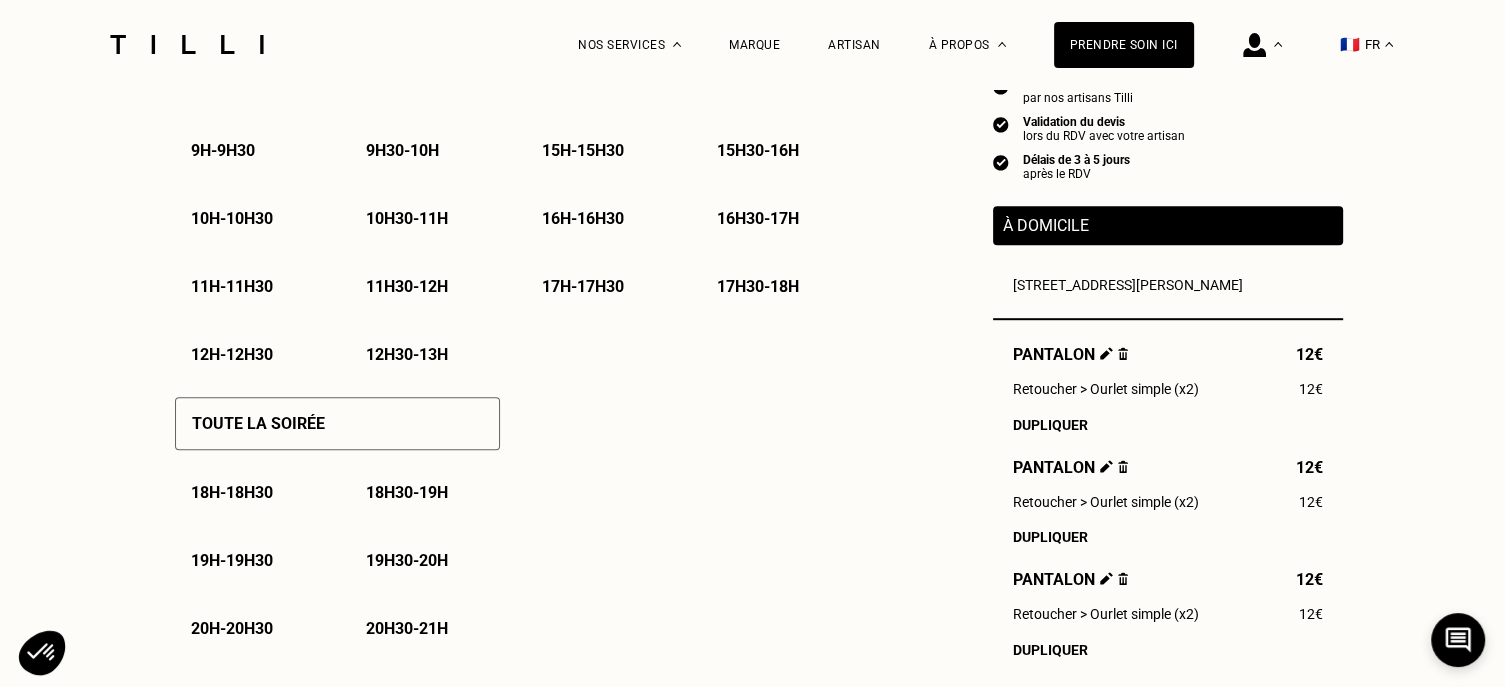 scroll, scrollTop: 1200, scrollLeft: 0, axis: vertical 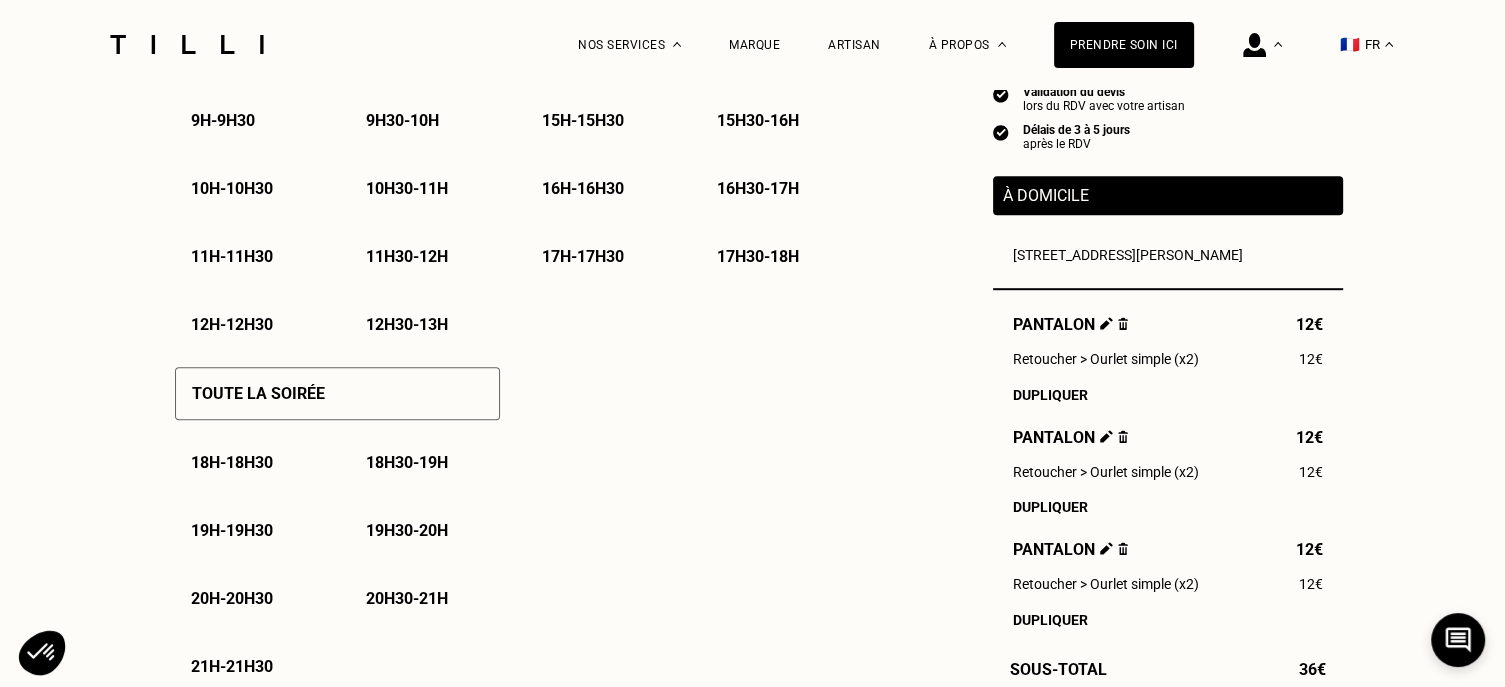 click on "18h  -  18h30" at bounding box center (232, 462) 